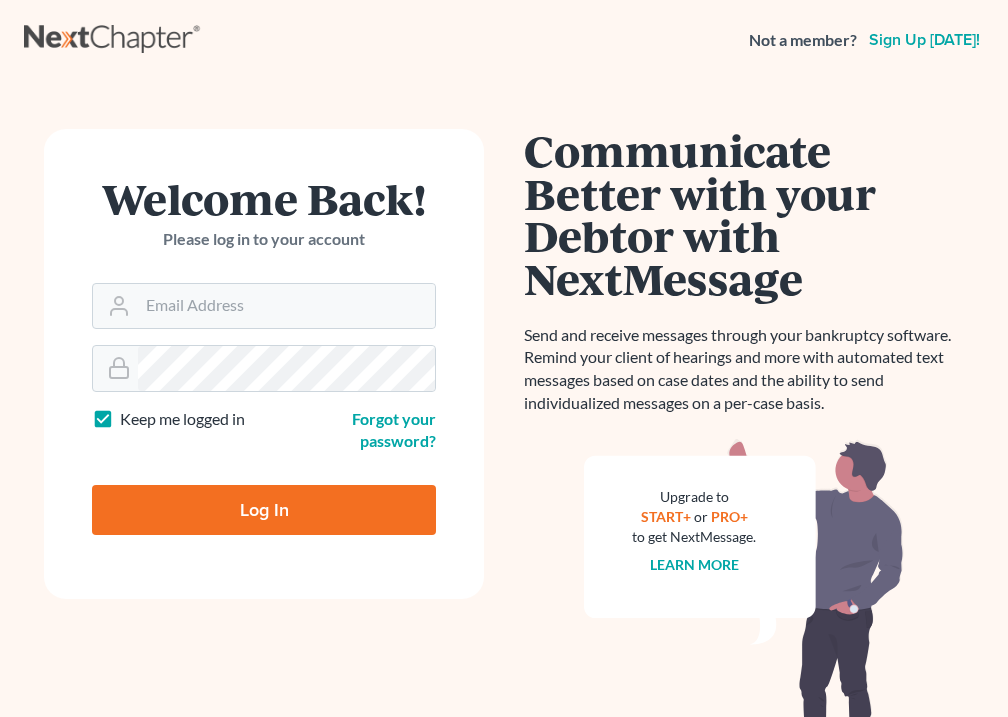 scroll, scrollTop: 0, scrollLeft: 0, axis: both 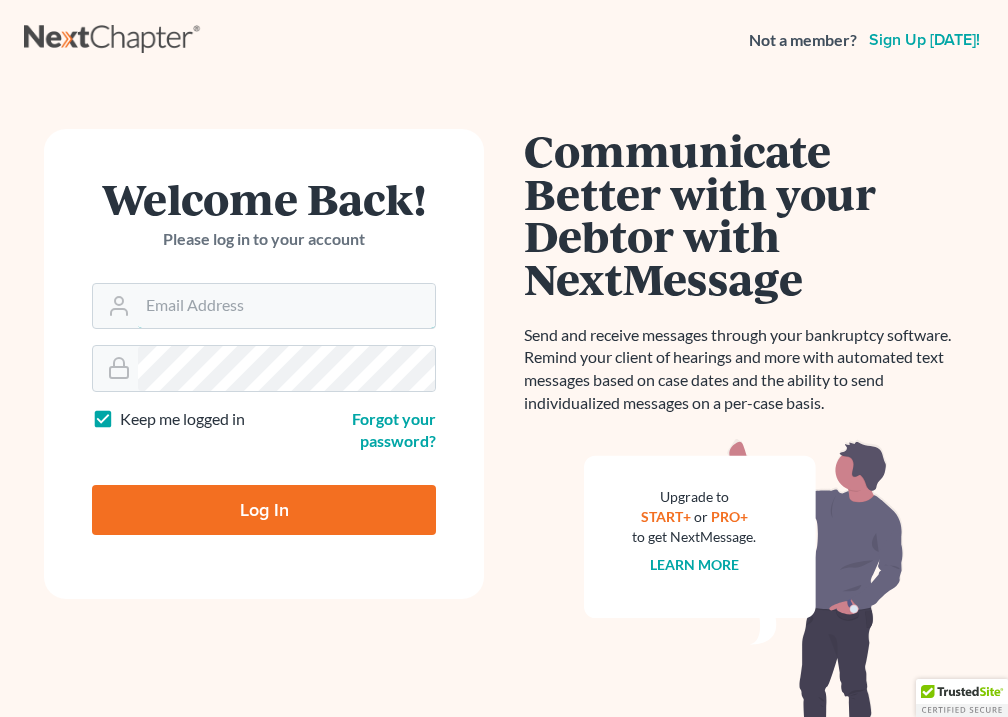 type on "[EMAIL_ADDRESS][DOMAIN_NAME]" 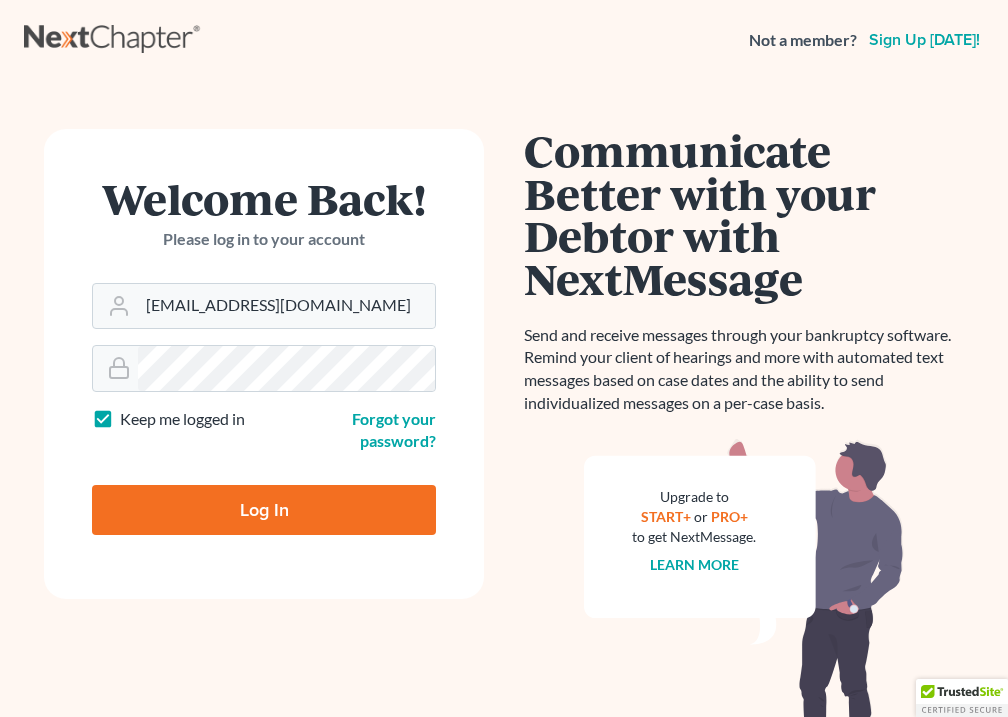 click on "Log In" at bounding box center (264, 510) 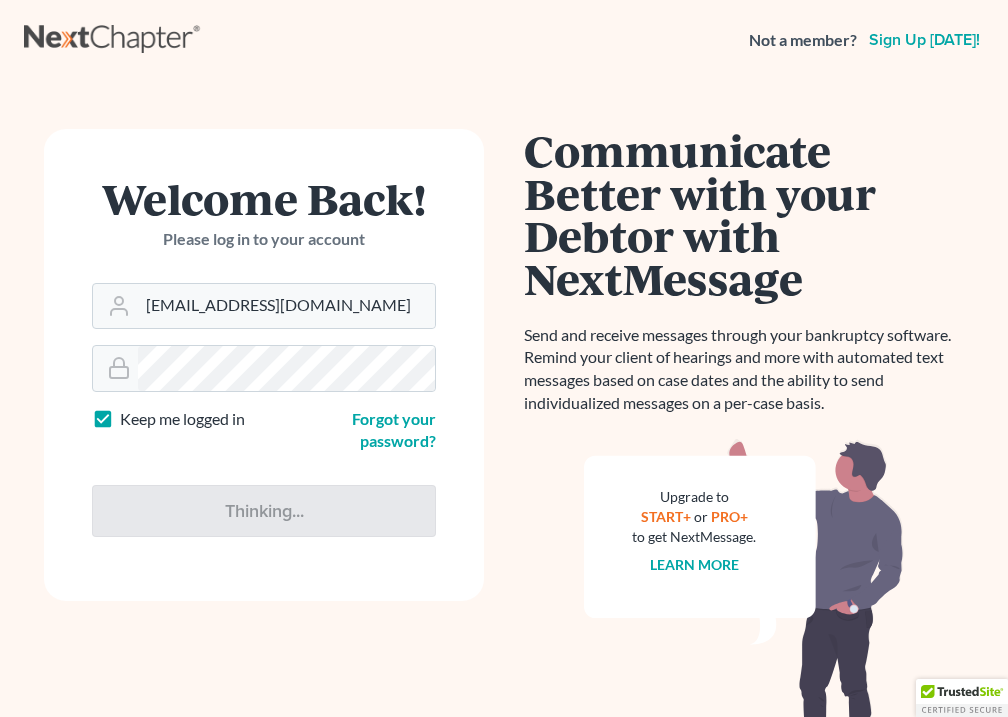 type on "Thinking..." 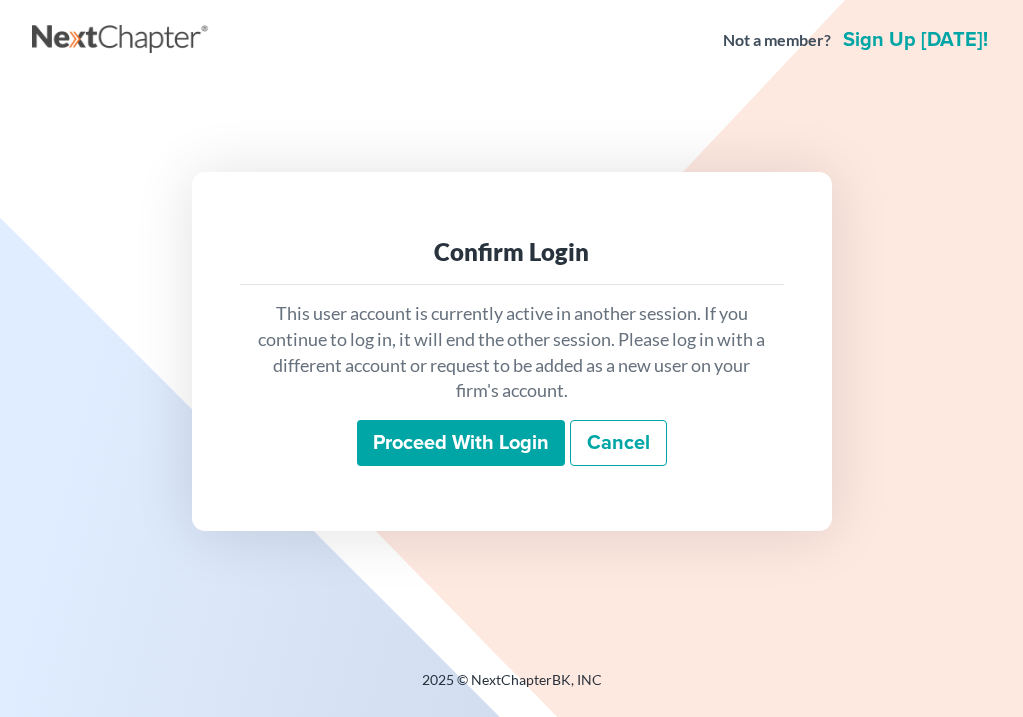 scroll, scrollTop: 0, scrollLeft: 0, axis: both 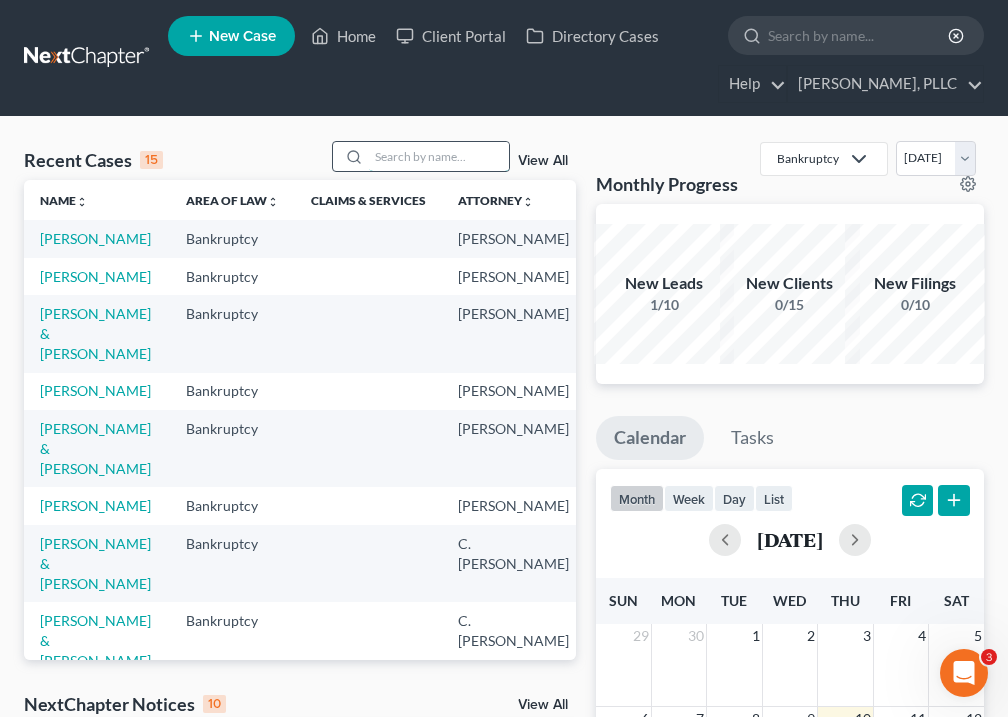 click at bounding box center (439, 156) 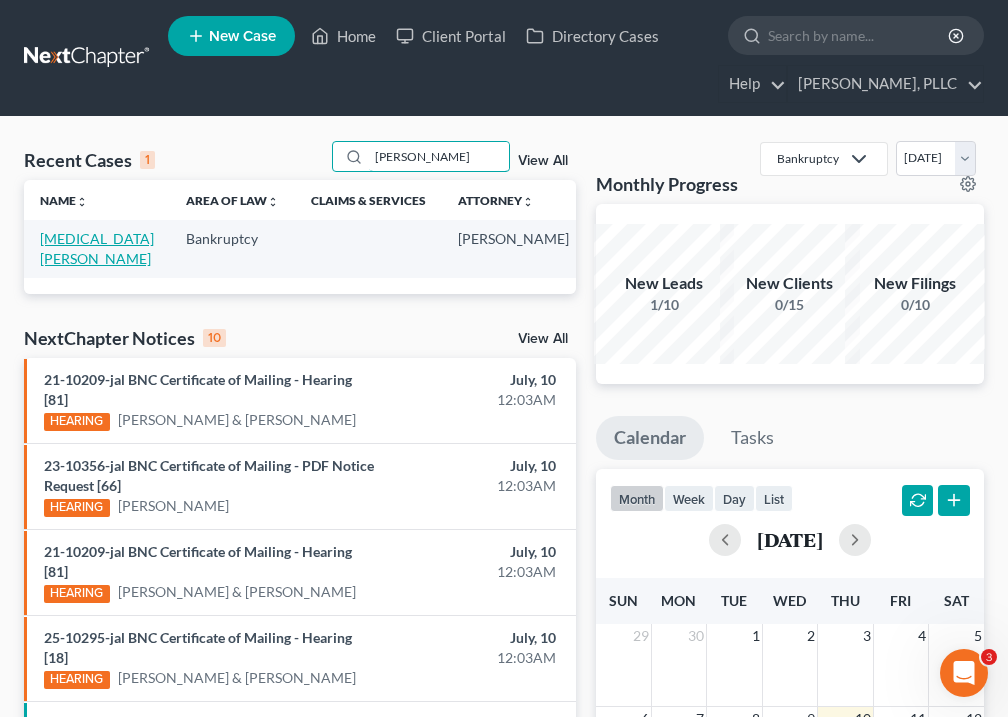 type on "[PERSON_NAME]" 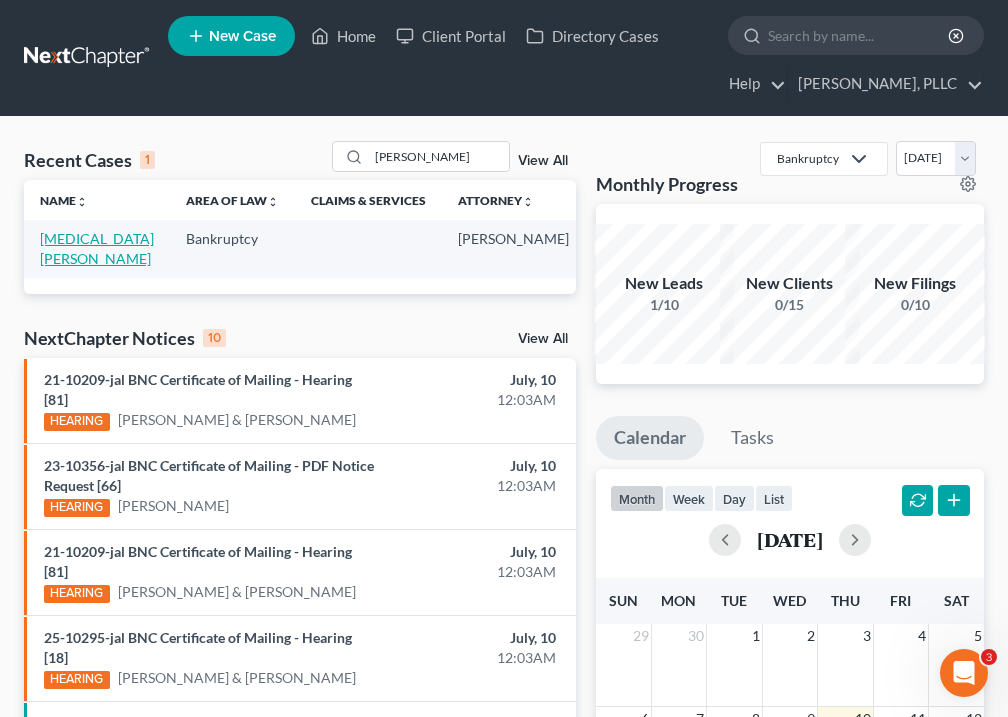 click on "[MEDICAL_DATA][PERSON_NAME]" at bounding box center [97, 248] 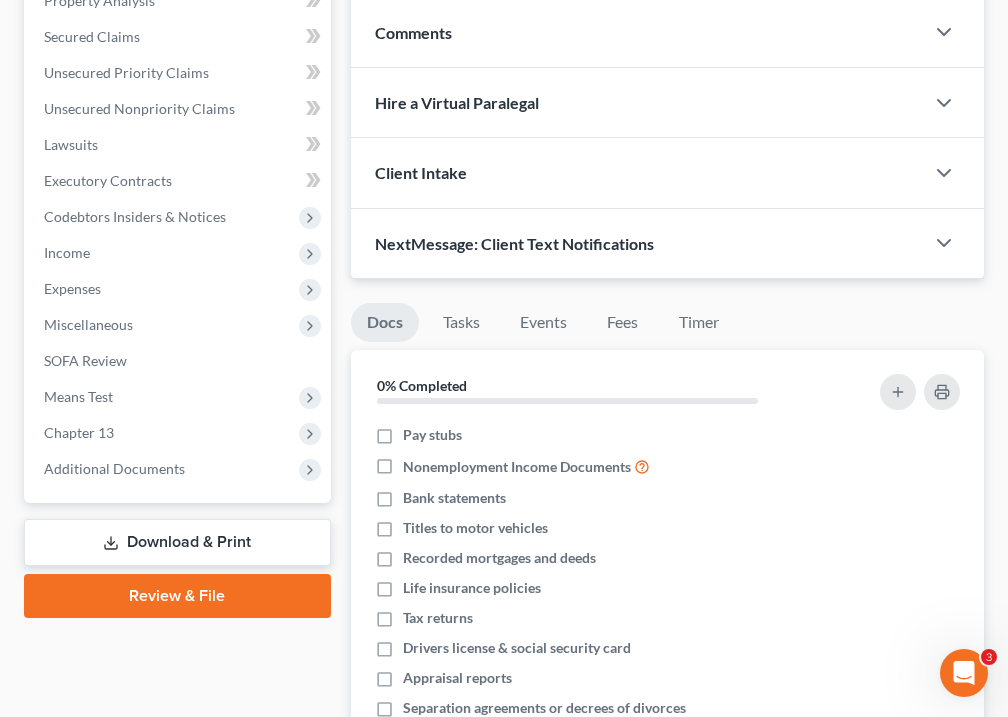 scroll, scrollTop: 444, scrollLeft: 0, axis: vertical 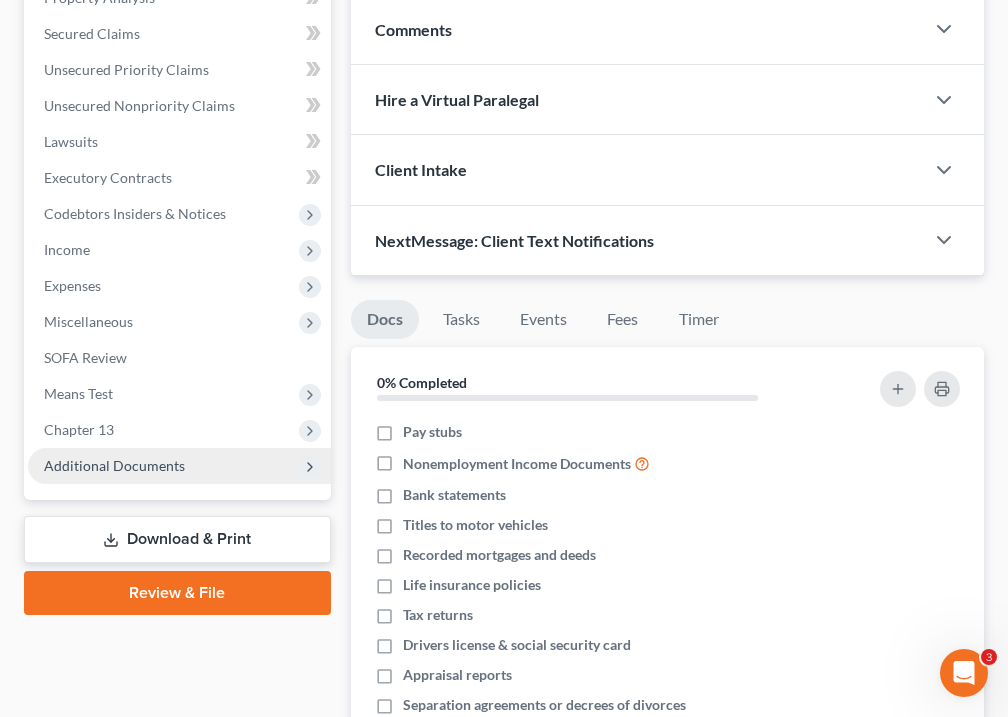 click on "Additional Documents" at bounding box center [114, 465] 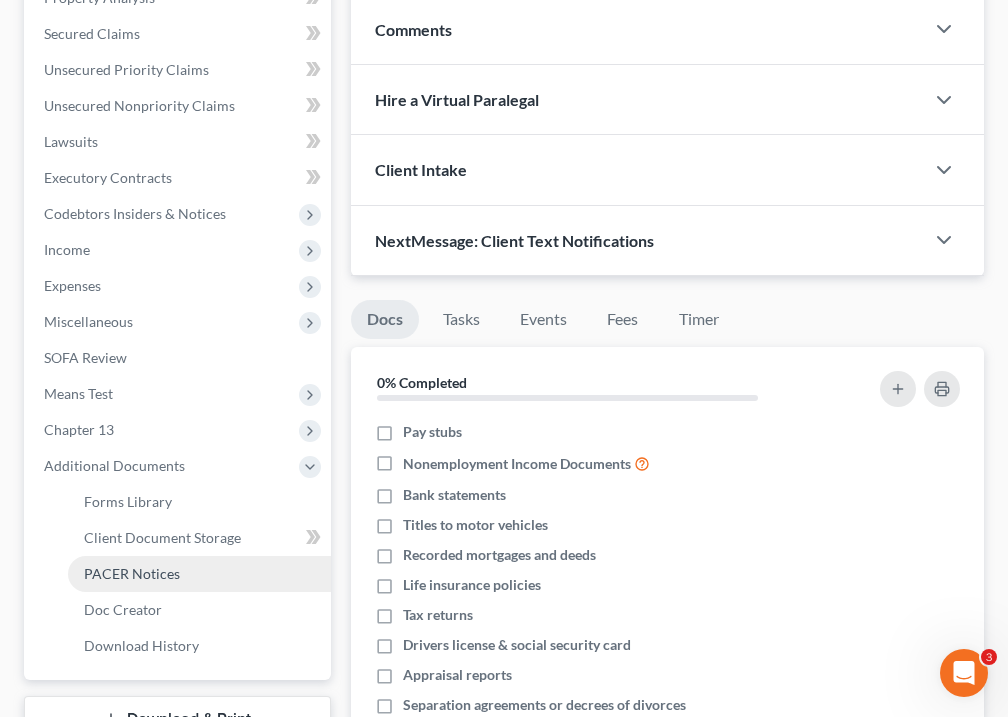 click on "PACER Notices" at bounding box center [132, 573] 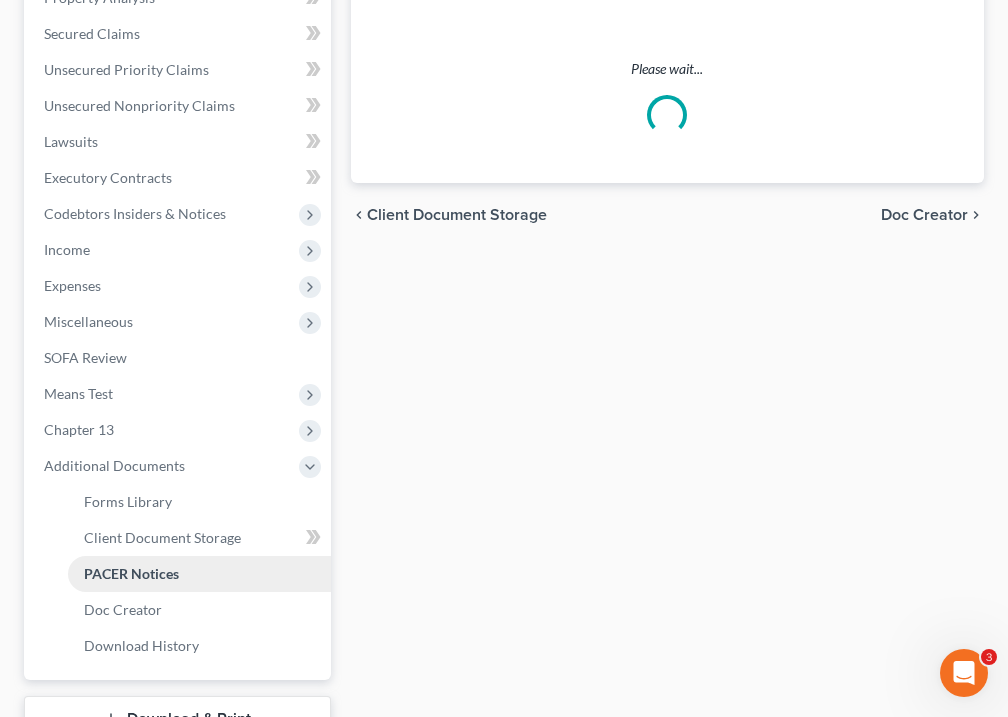 scroll, scrollTop: 0, scrollLeft: 0, axis: both 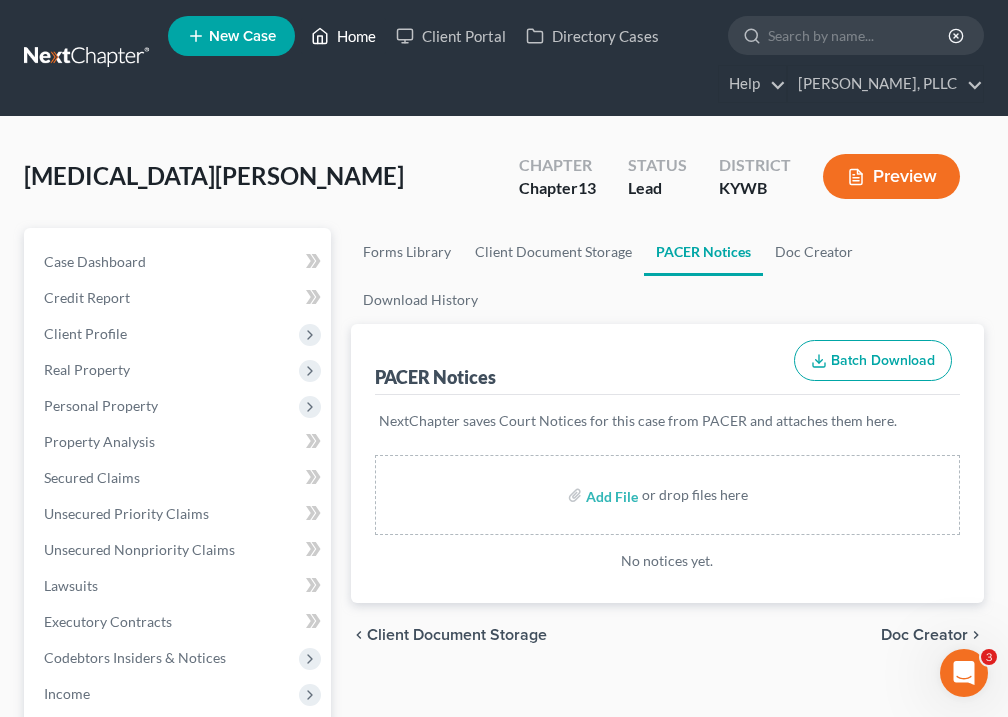 click on "Home" at bounding box center [343, 36] 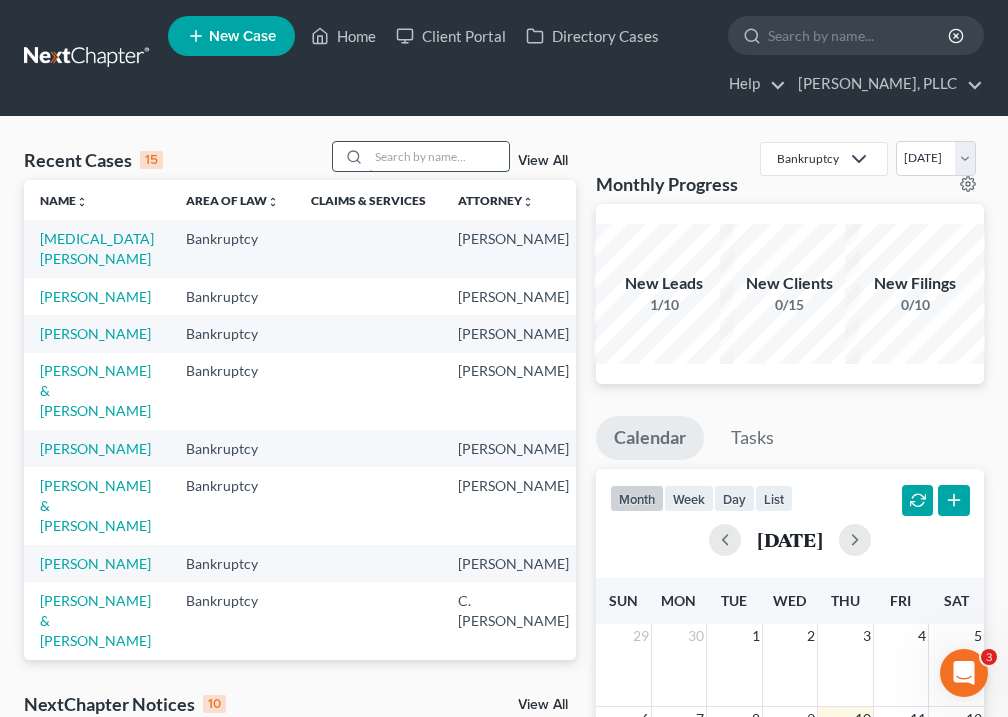 click at bounding box center (439, 156) 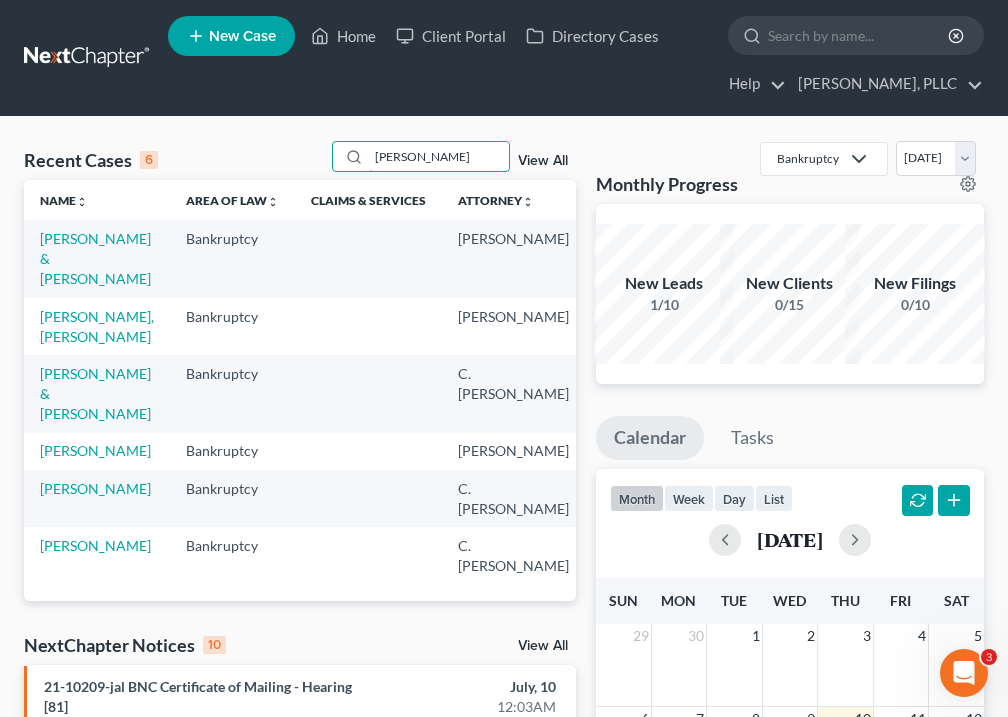 type on "[PERSON_NAME]" 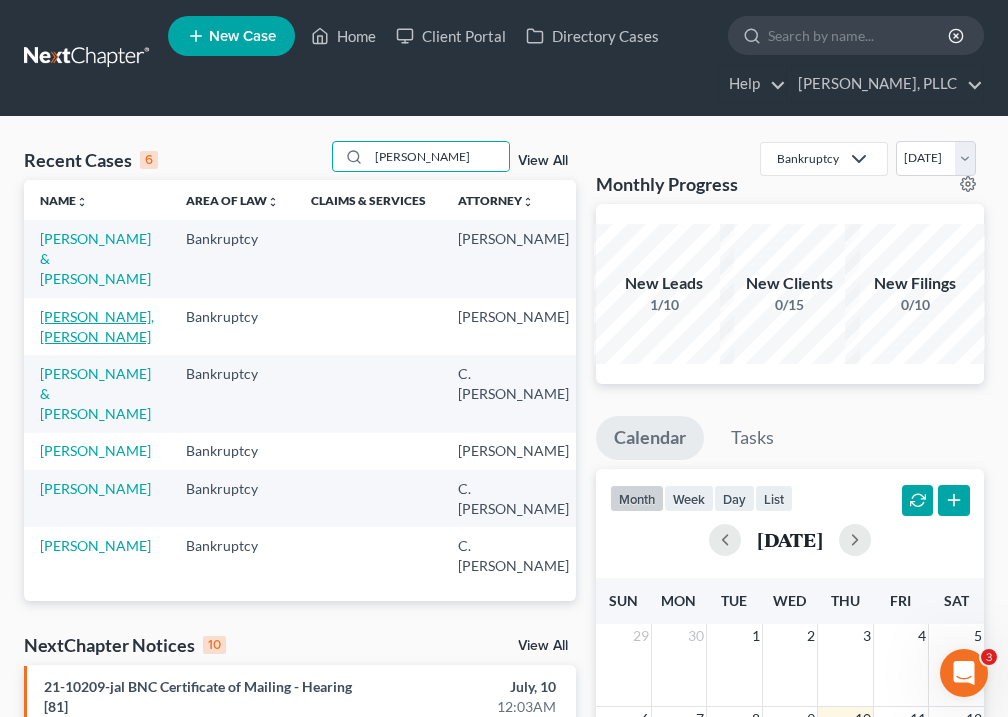 drag, startPoint x: 390, startPoint y: 197, endPoint x: 78, endPoint y: 335, distance: 341.15686 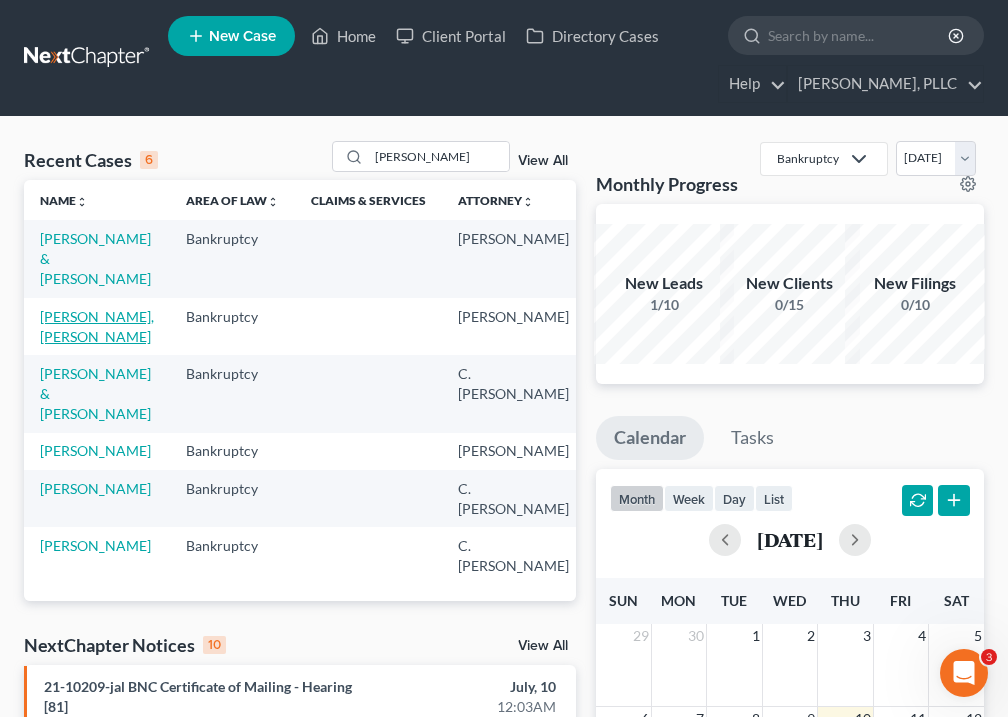 click on "[PERSON_NAME], [PERSON_NAME]" at bounding box center (97, 326) 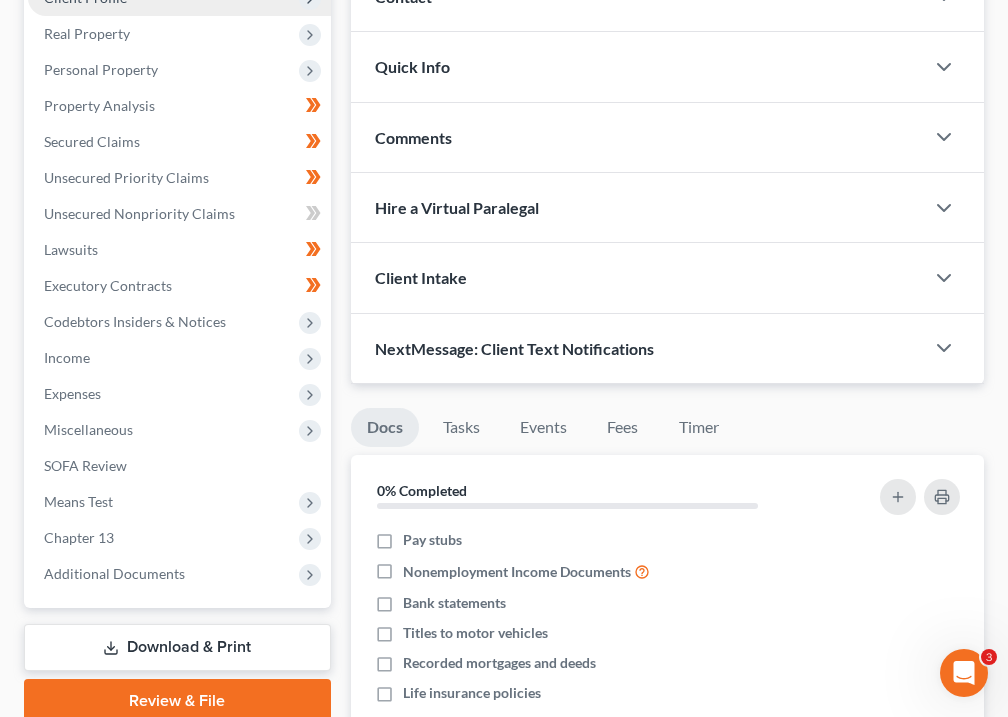 scroll, scrollTop: 389, scrollLeft: 0, axis: vertical 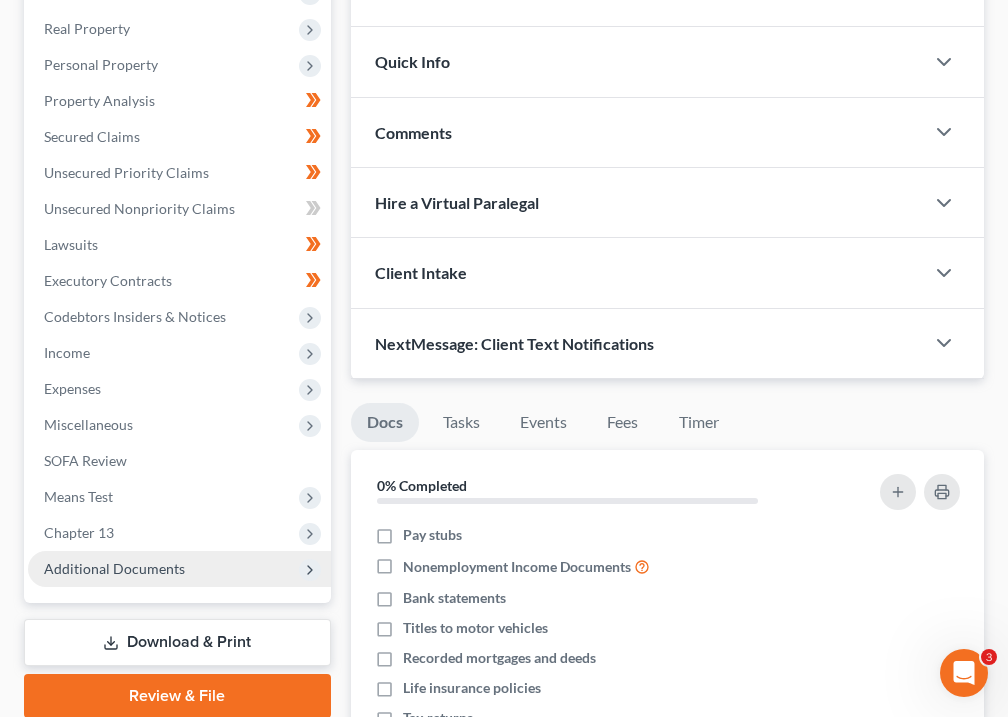 click on "Additional Documents" at bounding box center [114, 568] 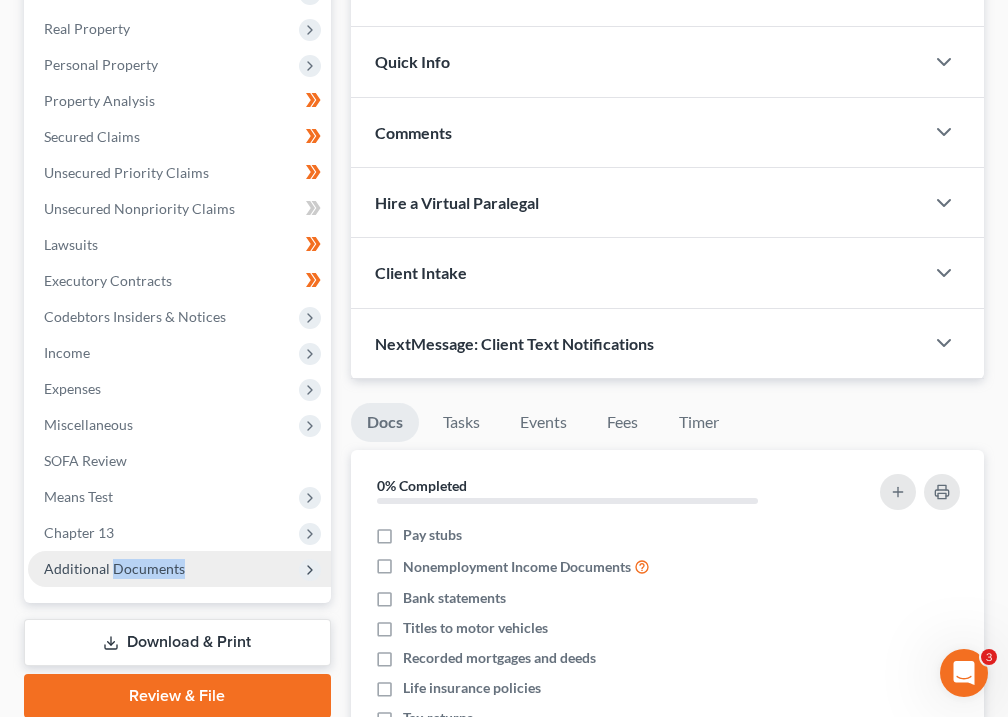 click on "Additional Documents" at bounding box center [114, 568] 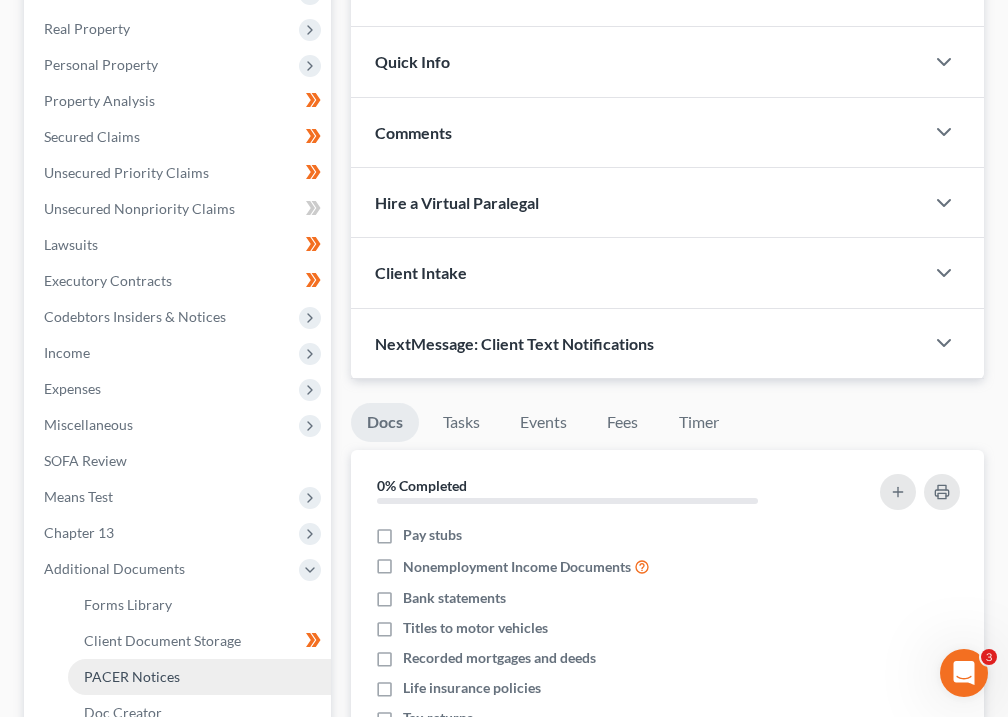 click on "PACER Notices" at bounding box center (132, 676) 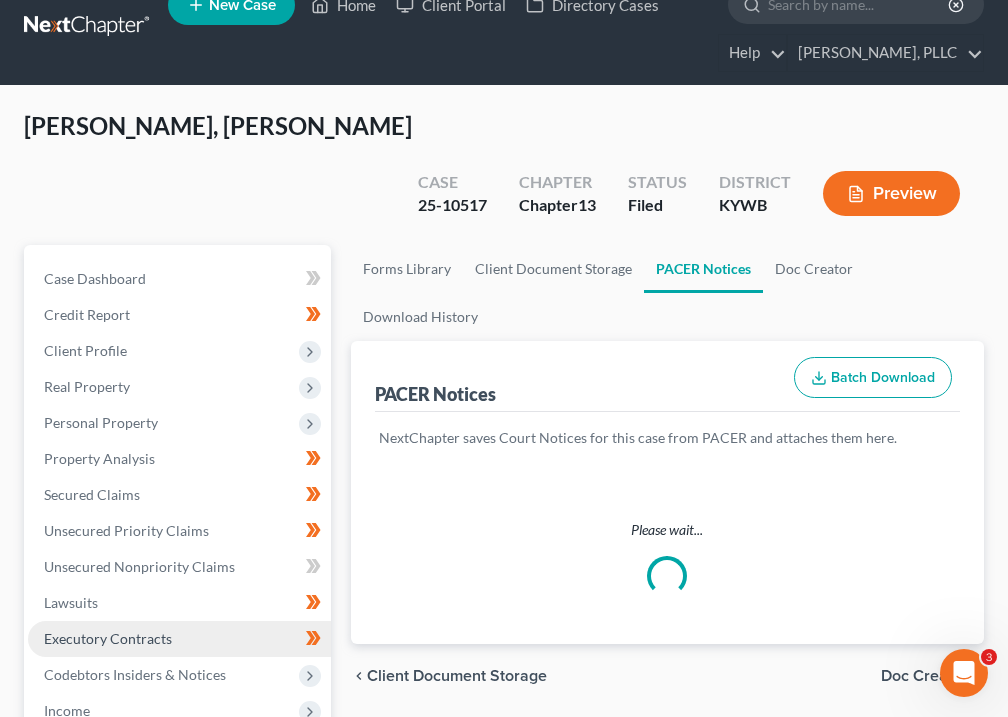 scroll, scrollTop: 0, scrollLeft: 0, axis: both 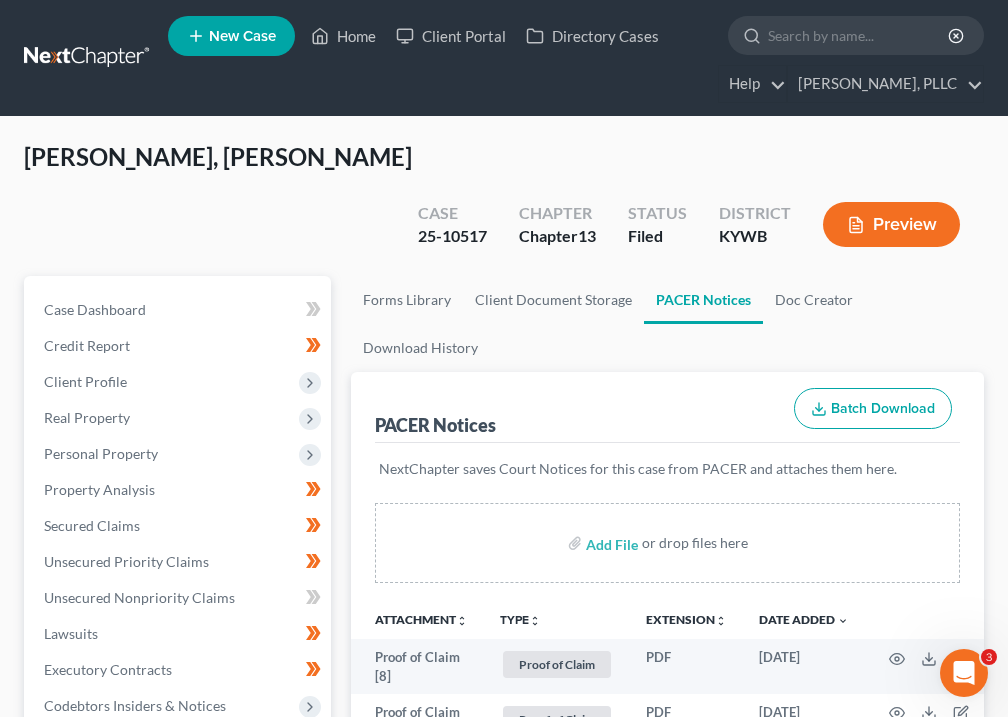click on "unfold_more" at bounding box center [535, 621] 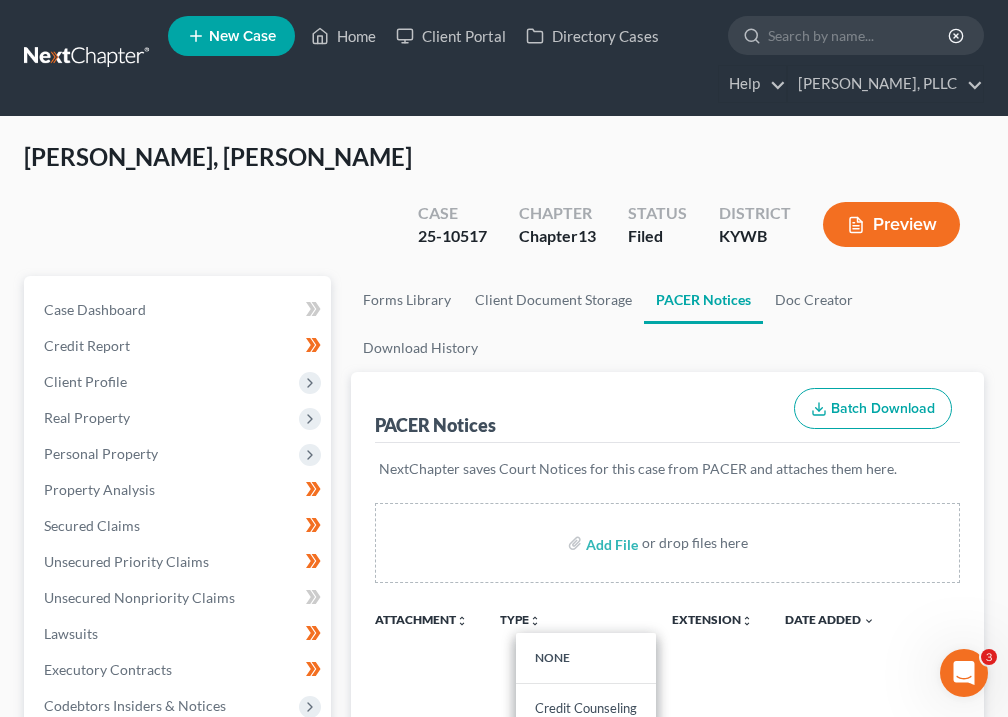 type 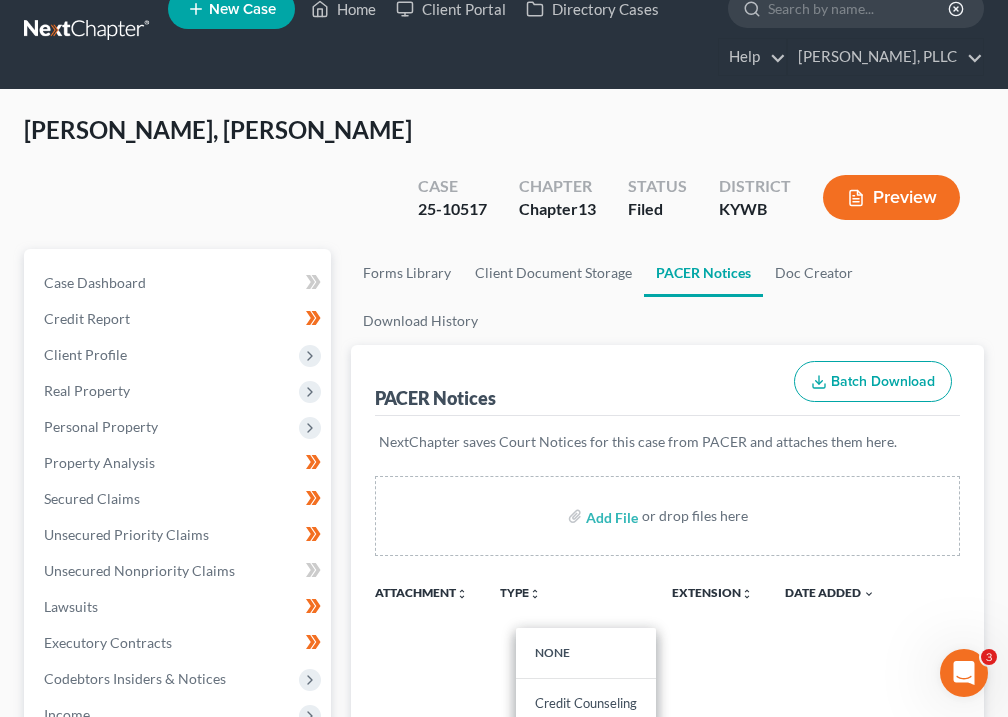 scroll, scrollTop: 403, scrollLeft: 0, axis: vertical 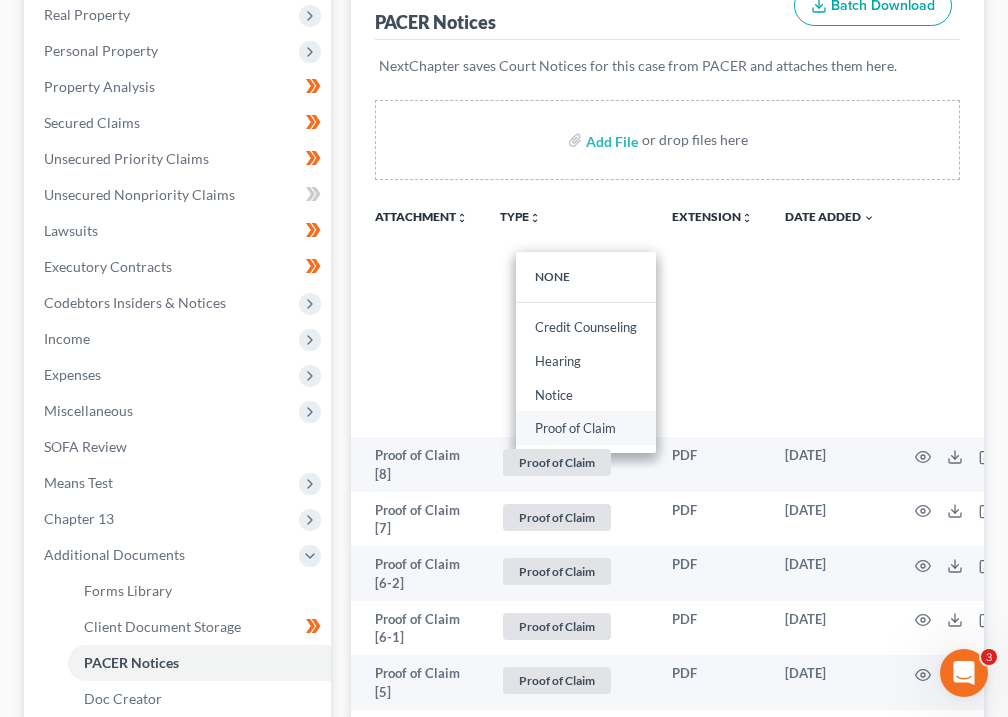 click on "Proof of Claim" at bounding box center [586, 428] 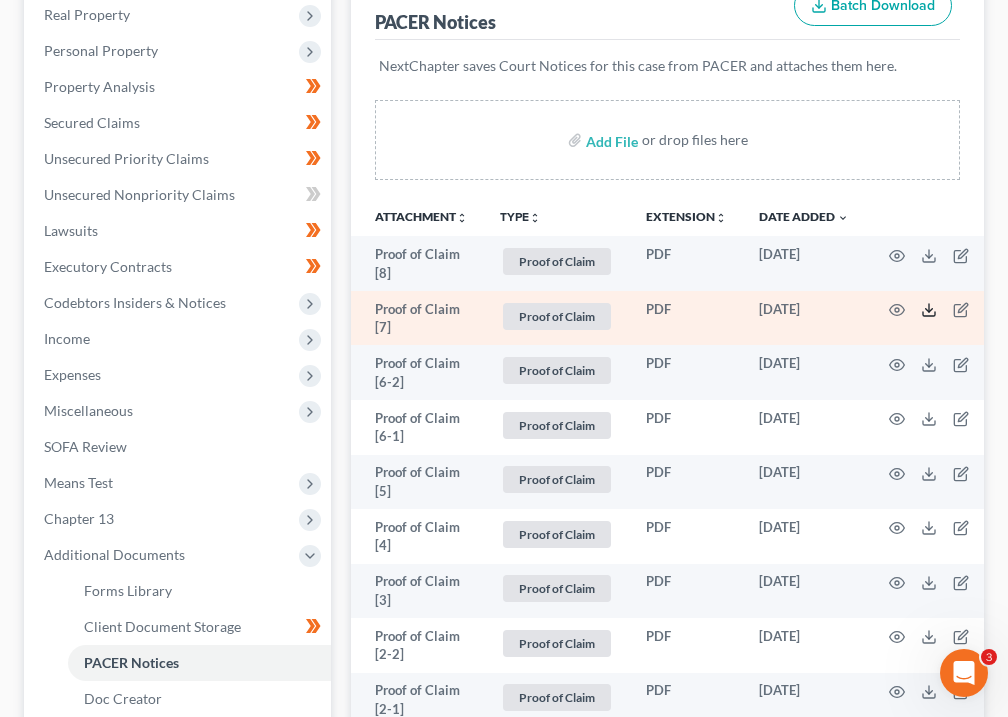 click 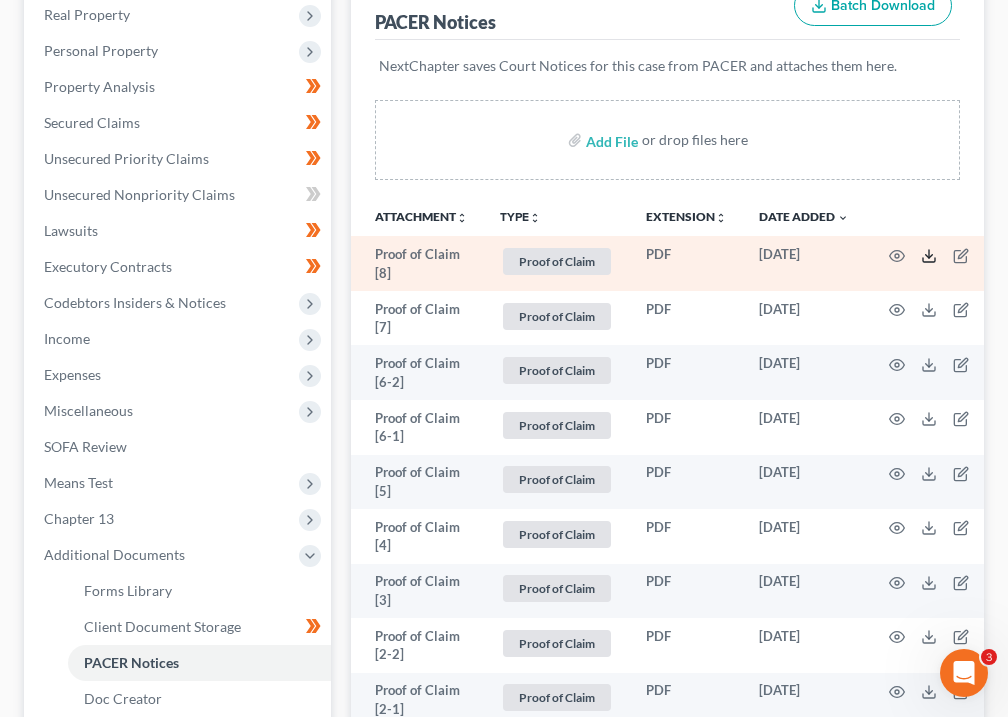 click 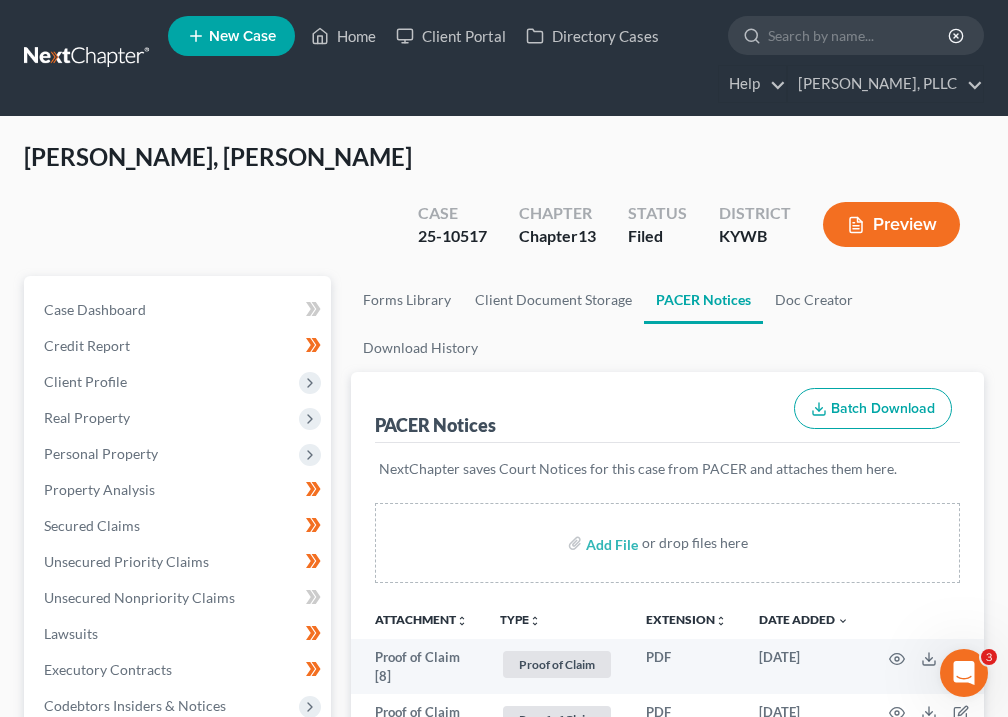 scroll, scrollTop: 0, scrollLeft: 0, axis: both 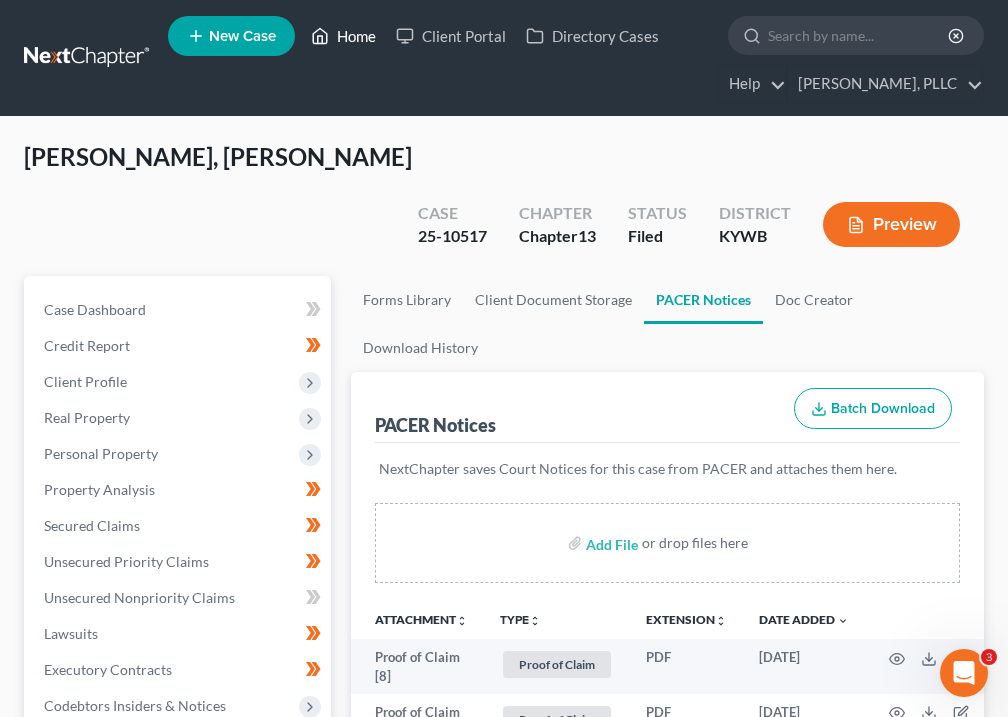 click on "Home" at bounding box center (343, 36) 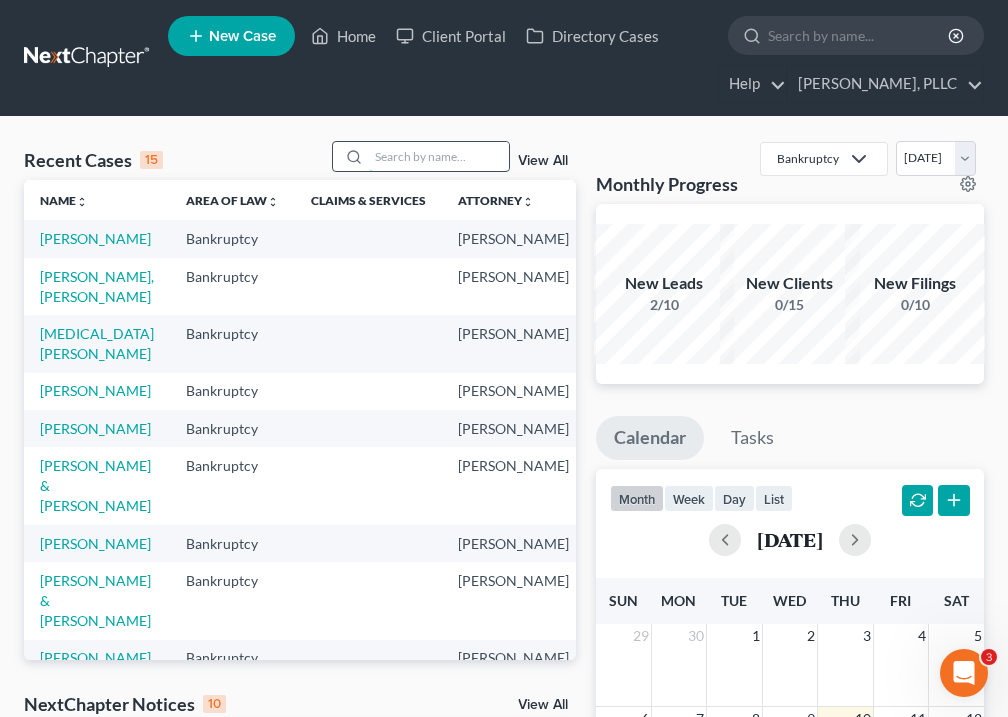 click at bounding box center (439, 156) 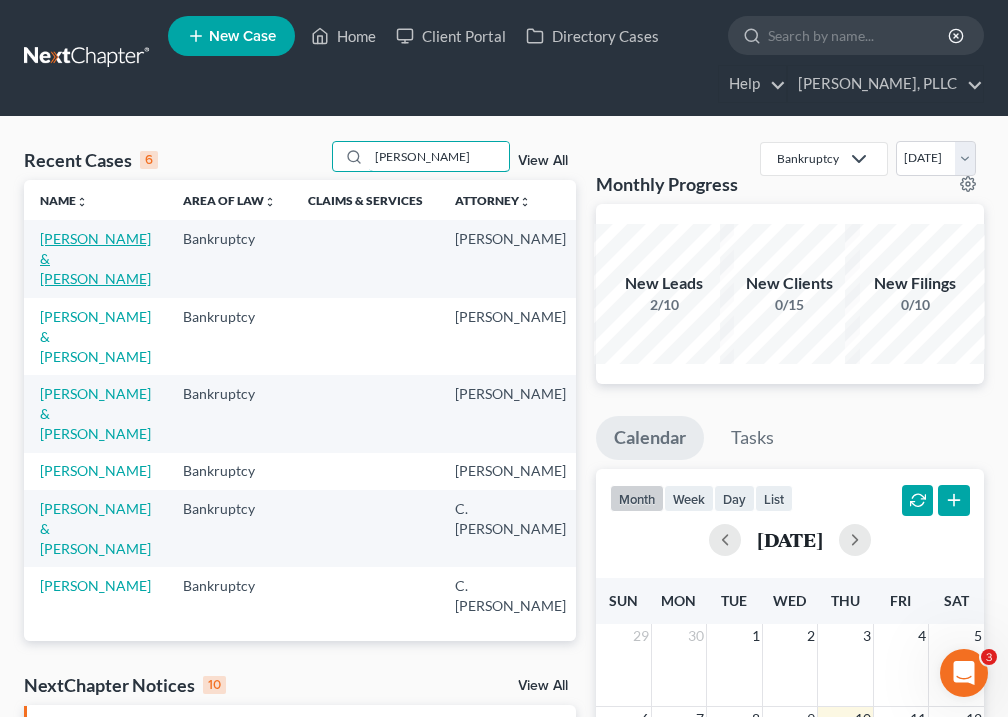 type on "[PERSON_NAME]" 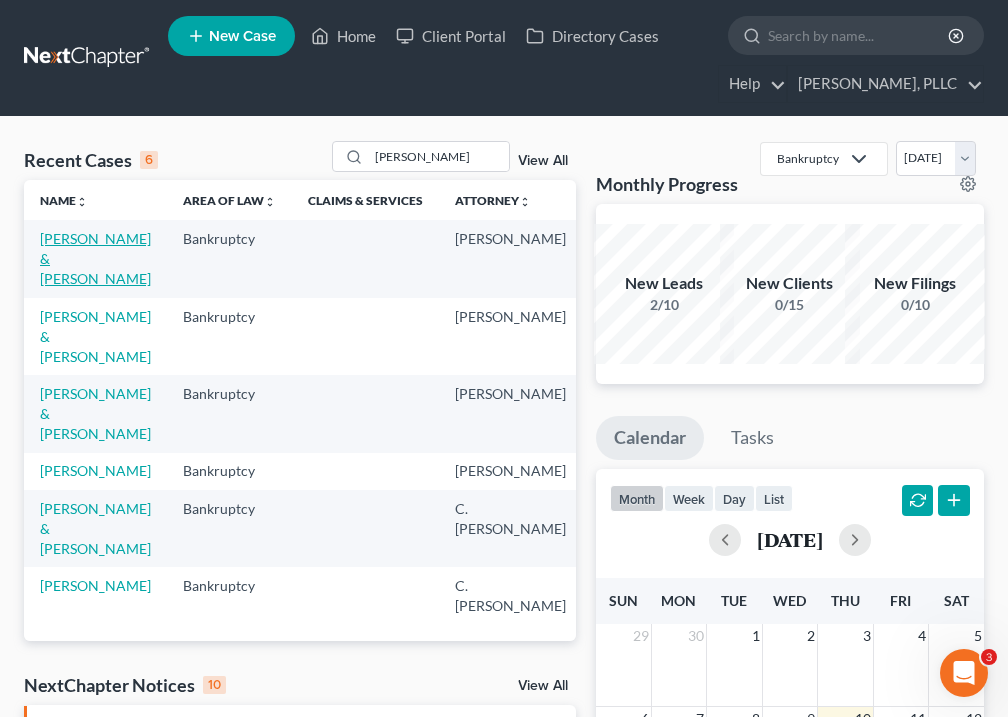 click on "[PERSON_NAME] & [PERSON_NAME]" at bounding box center [95, 258] 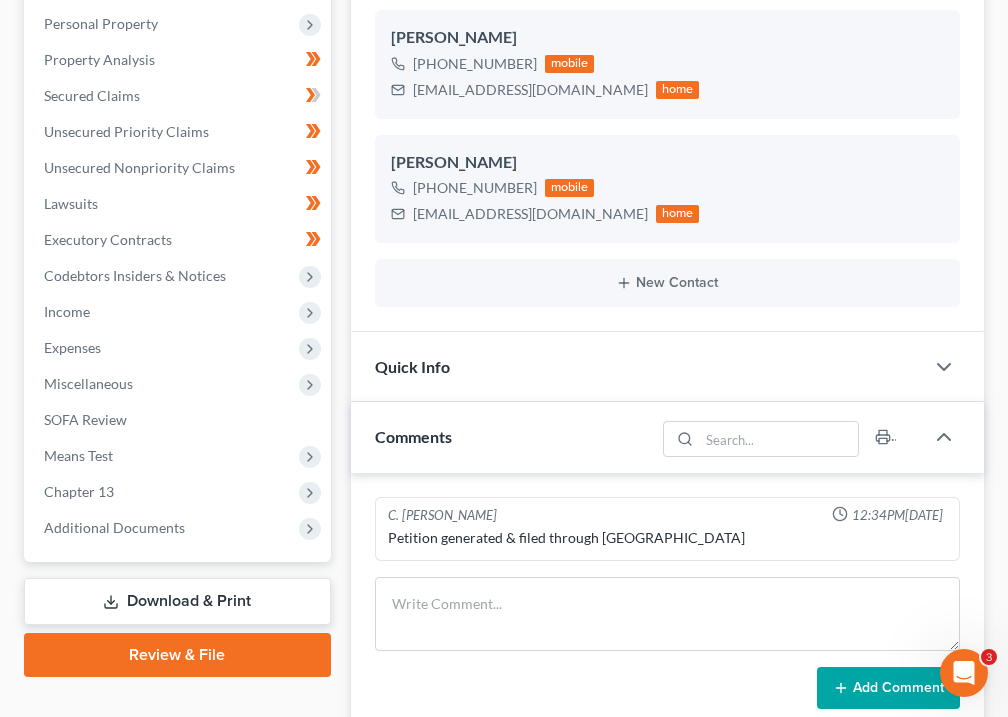 scroll, scrollTop: 437, scrollLeft: 0, axis: vertical 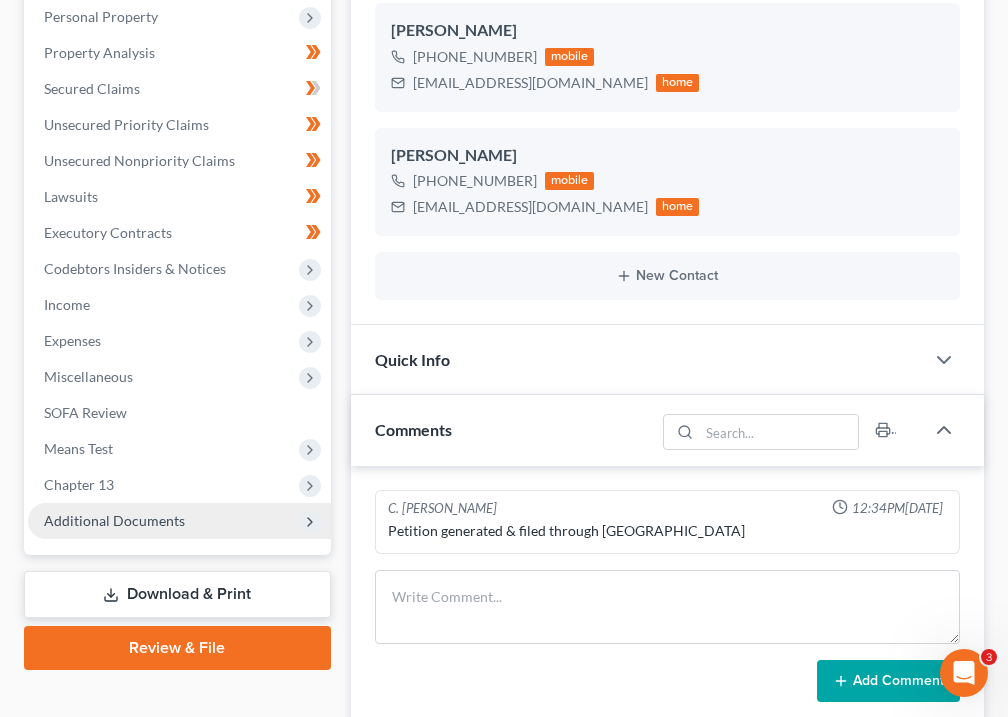 click on "Additional Documents" at bounding box center (114, 520) 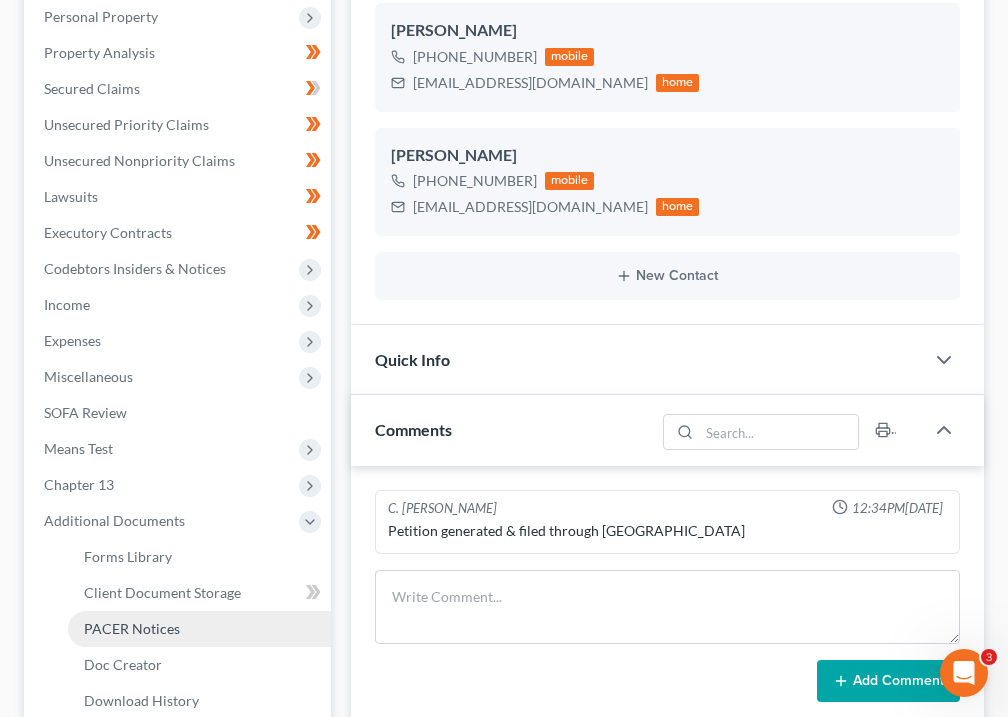 click on "PACER Notices" at bounding box center (132, 628) 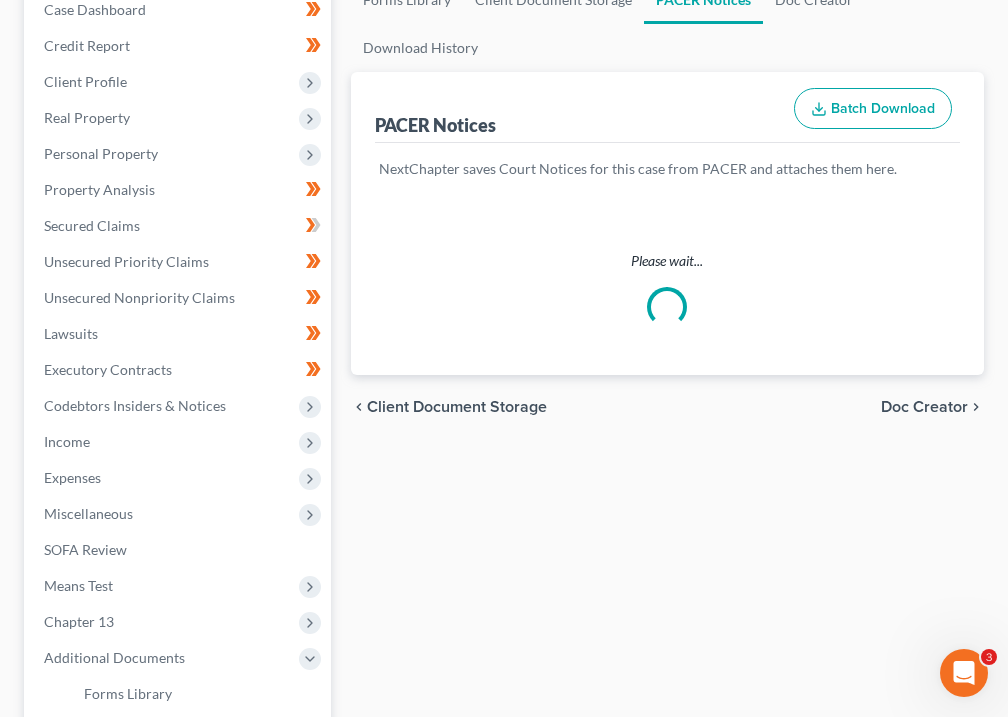 scroll, scrollTop: 0, scrollLeft: 0, axis: both 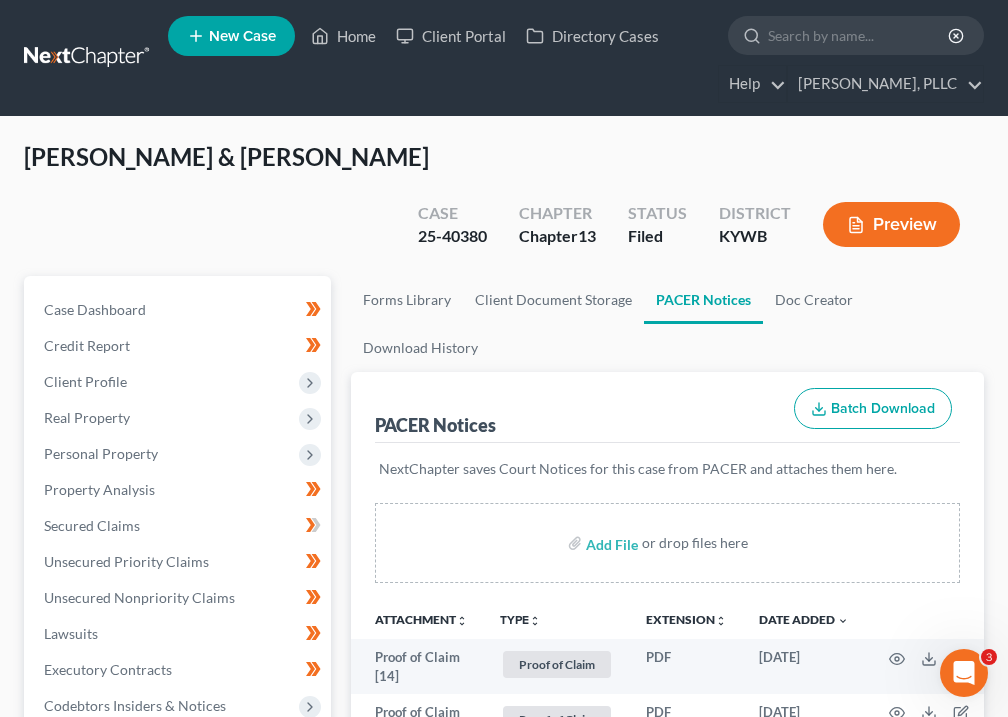 click on "unfold_more" at bounding box center (535, 621) 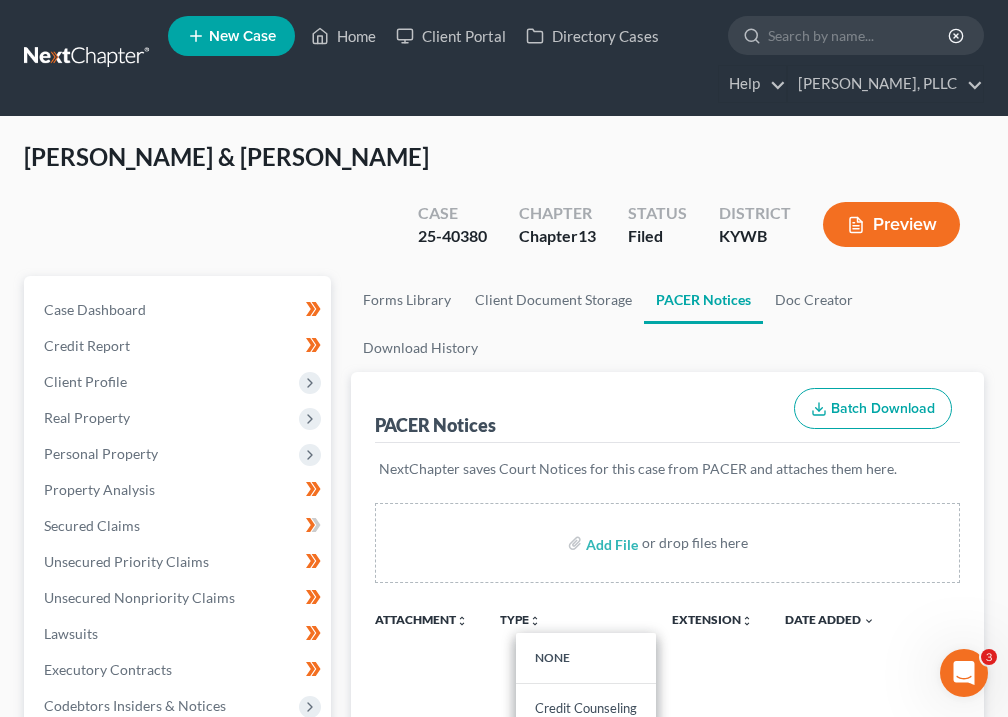 type 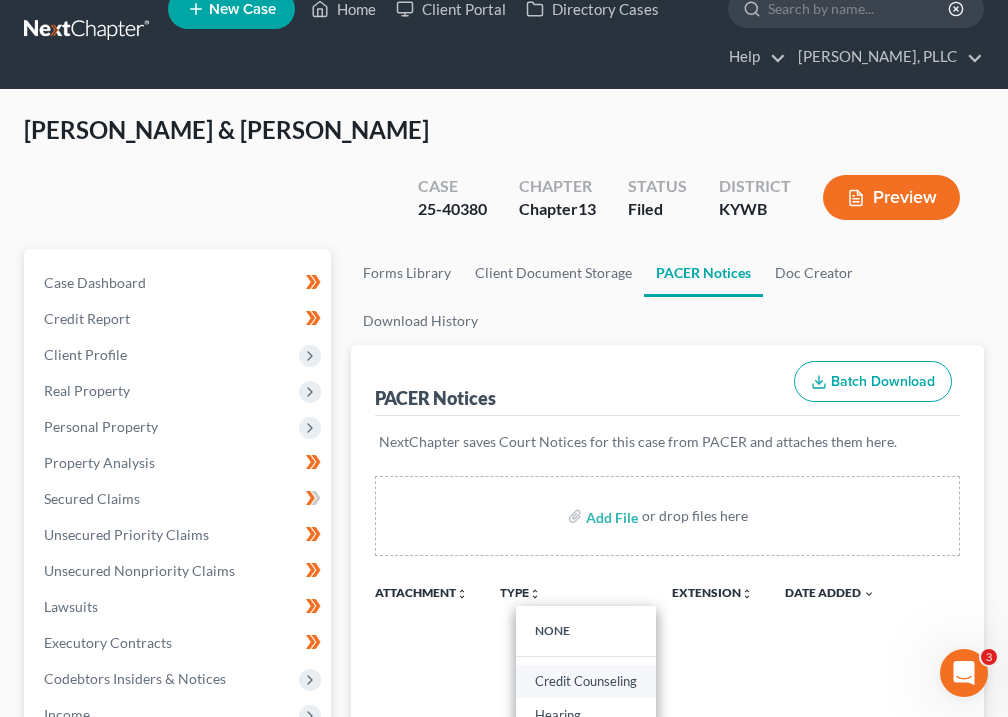 scroll, scrollTop: 403, scrollLeft: 0, axis: vertical 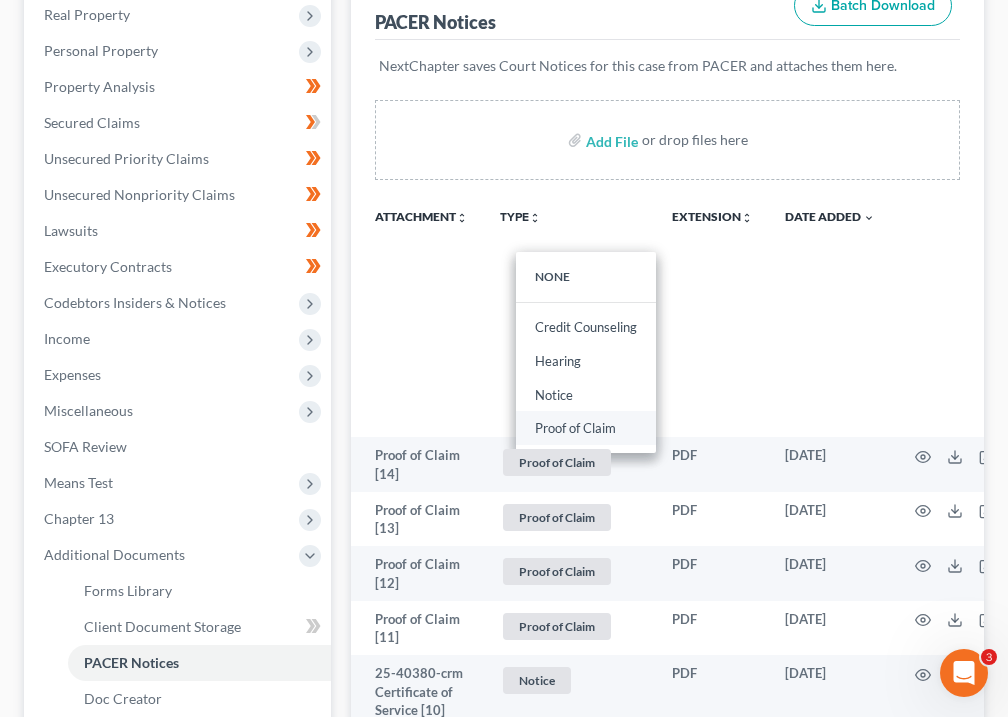 click on "Proof of Claim" at bounding box center [586, 428] 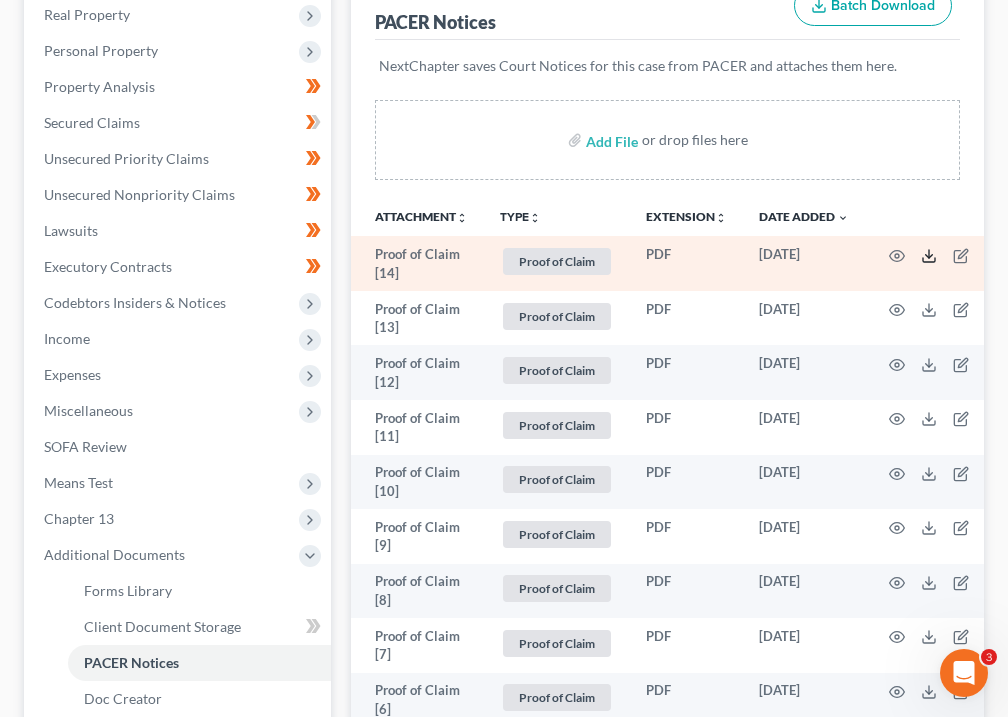 click 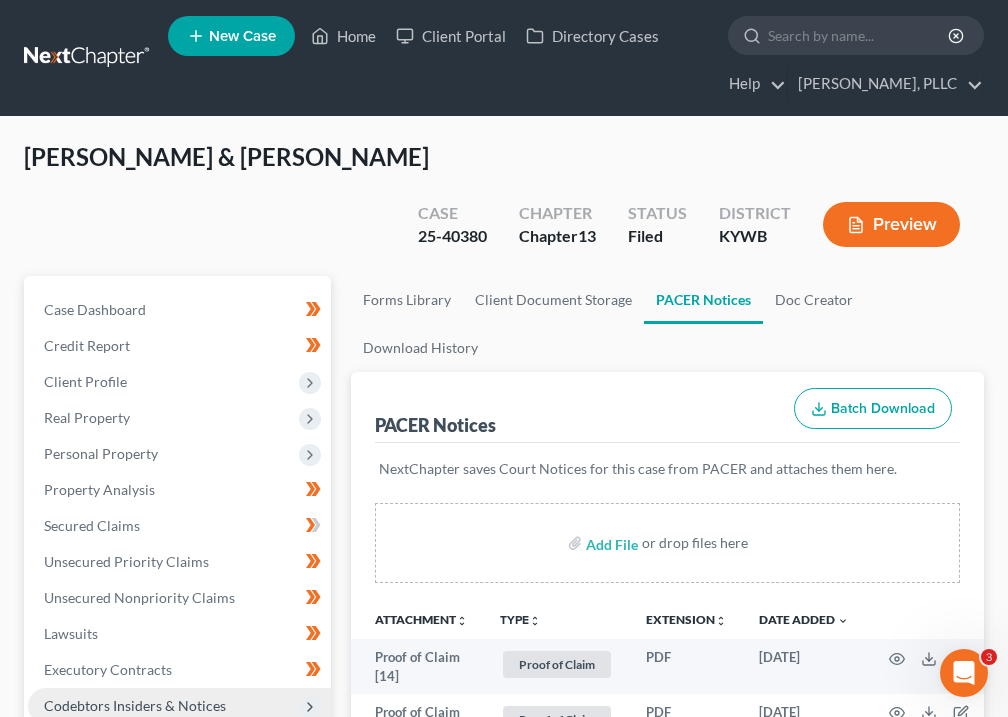 scroll, scrollTop: 0, scrollLeft: 0, axis: both 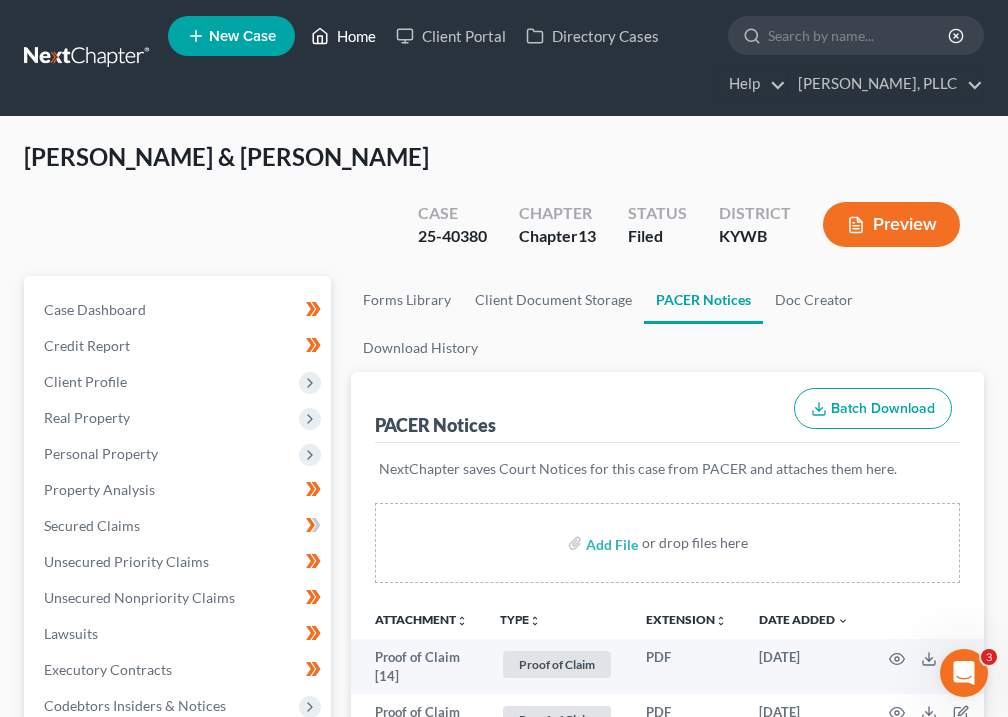 click on "Home" at bounding box center [343, 36] 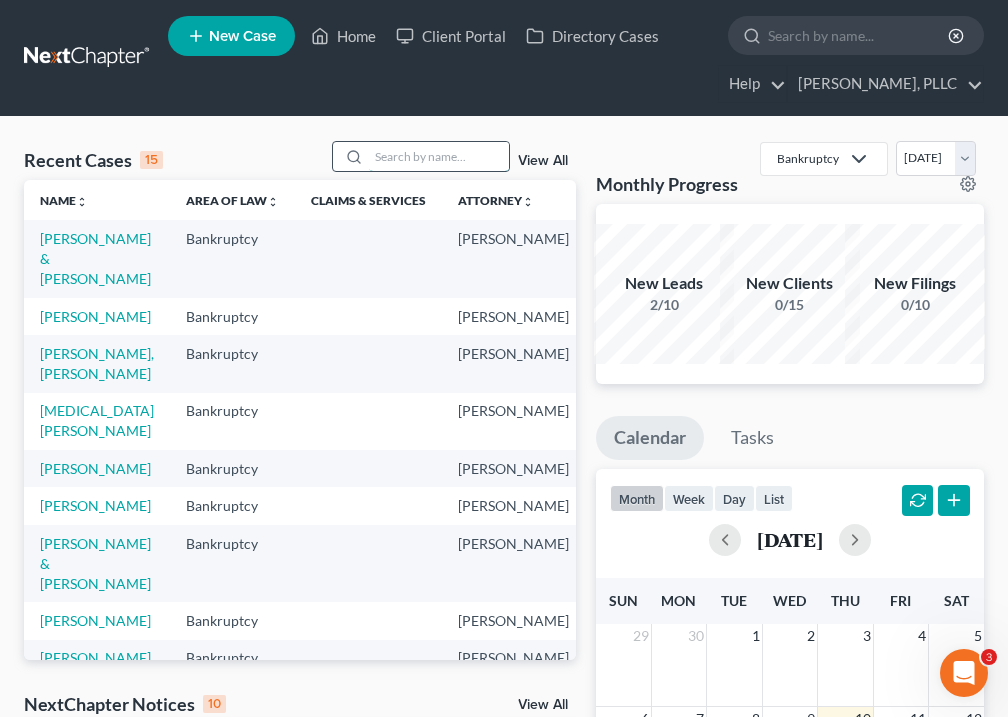 click at bounding box center [439, 156] 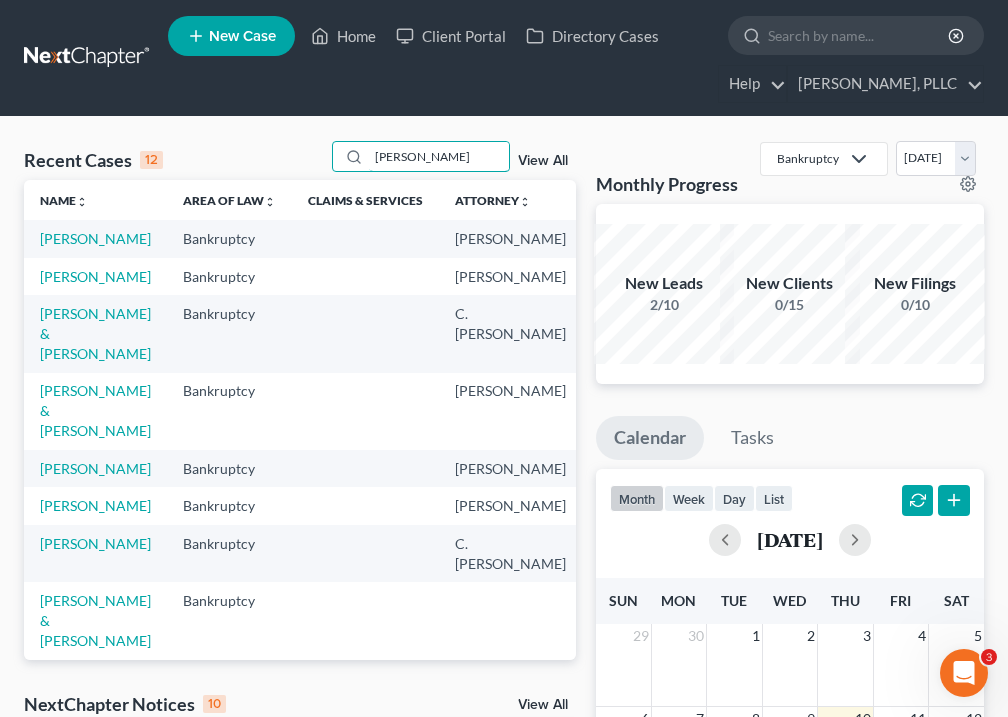 type on "[PERSON_NAME]" 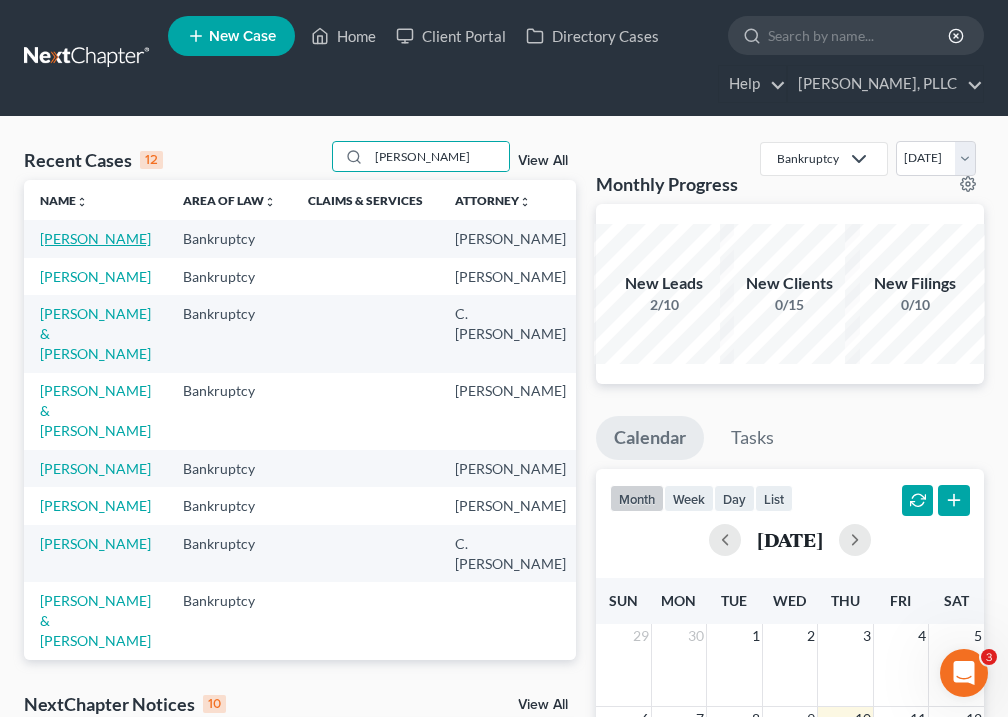 drag, startPoint x: 380, startPoint y: 190, endPoint x: 72, endPoint y: 258, distance: 315.41718 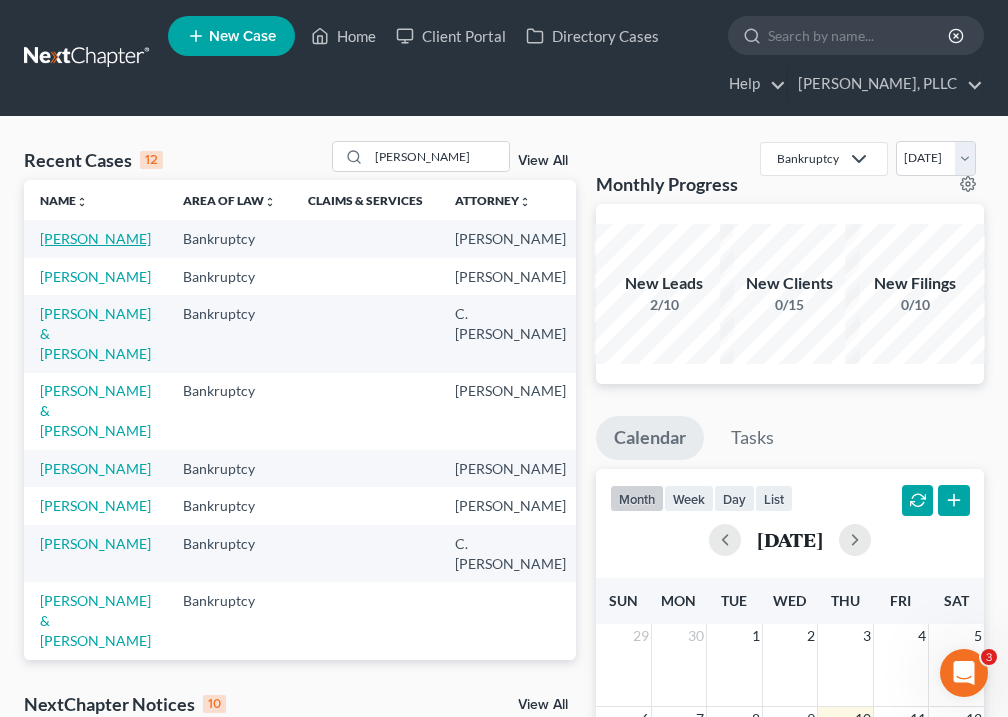 click on "[PERSON_NAME]" at bounding box center (95, 238) 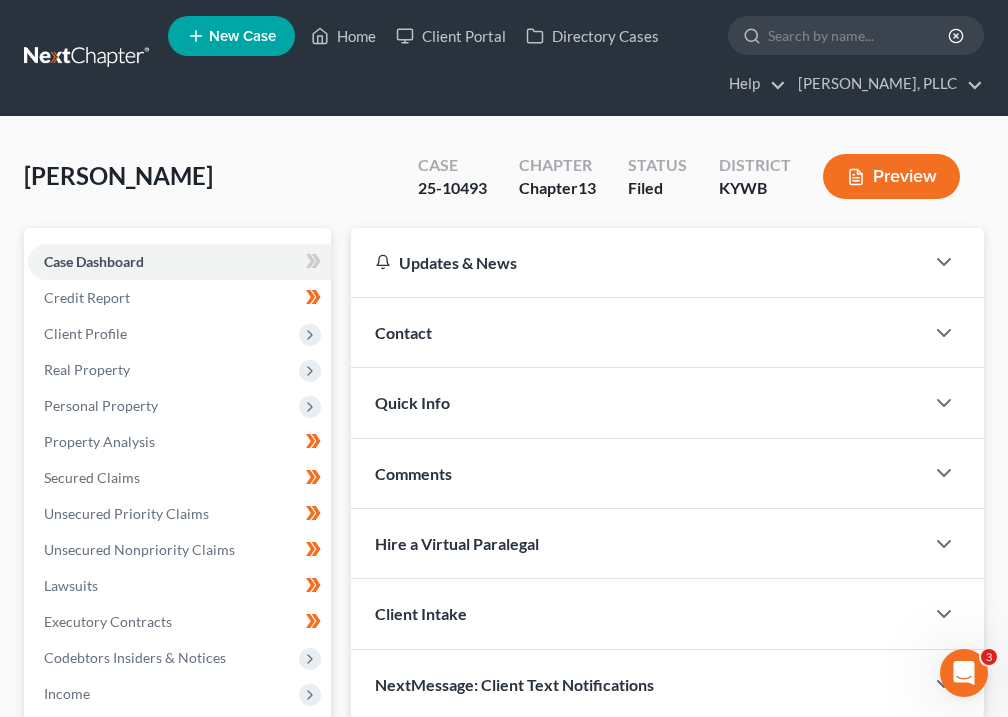 scroll, scrollTop: 600, scrollLeft: 0, axis: vertical 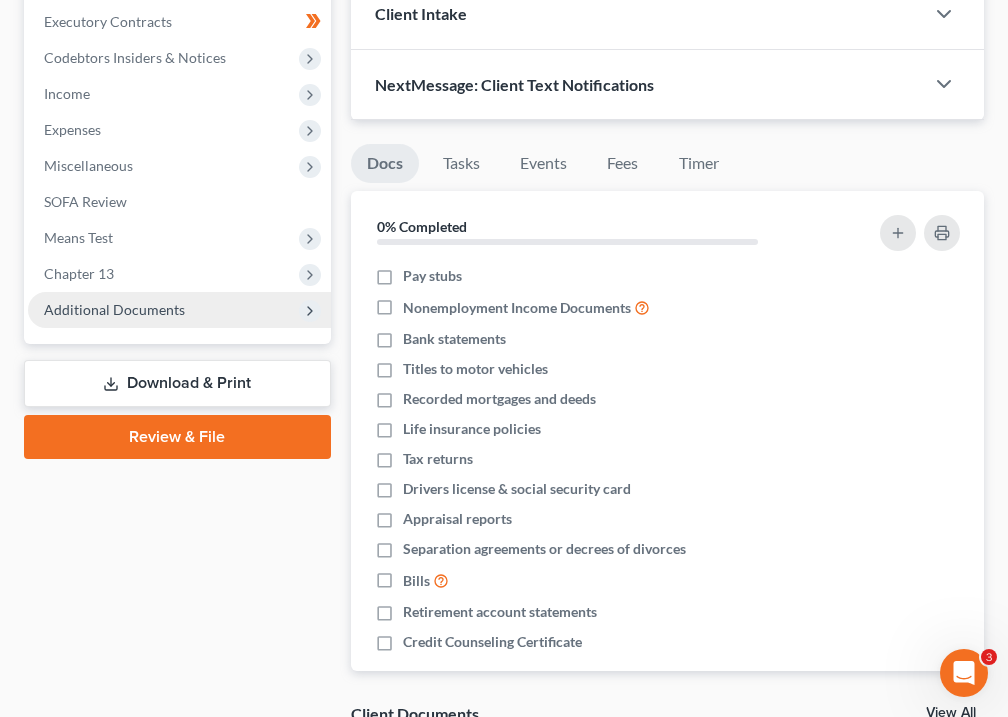 click on "Additional Documents" at bounding box center (114, 309) 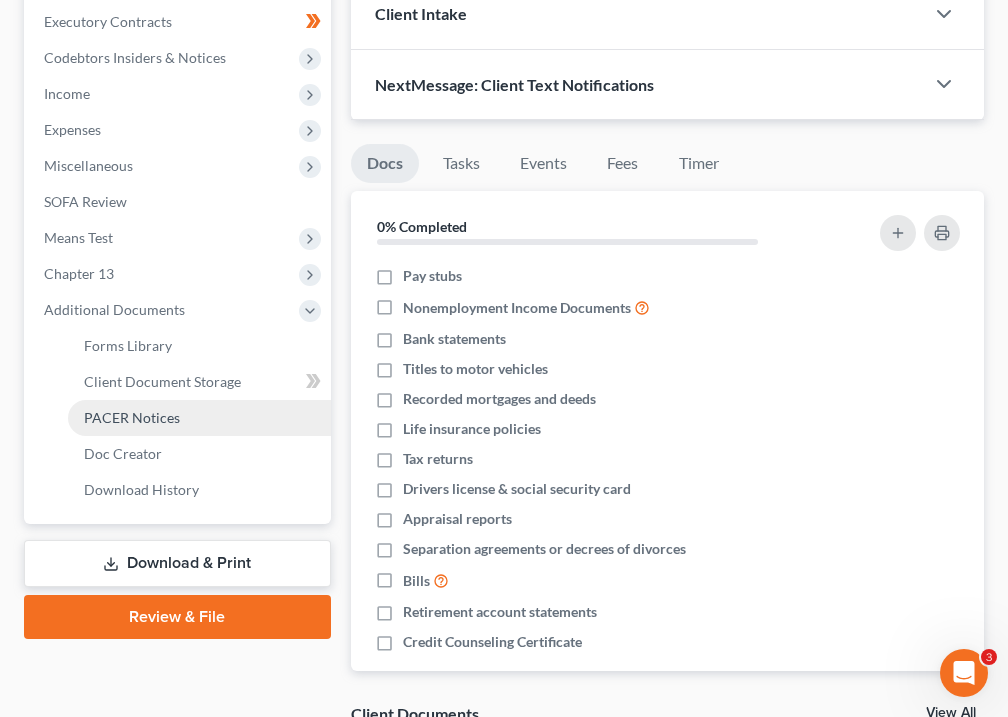 click on "PACER Notices" at bounding box center (132, 417) 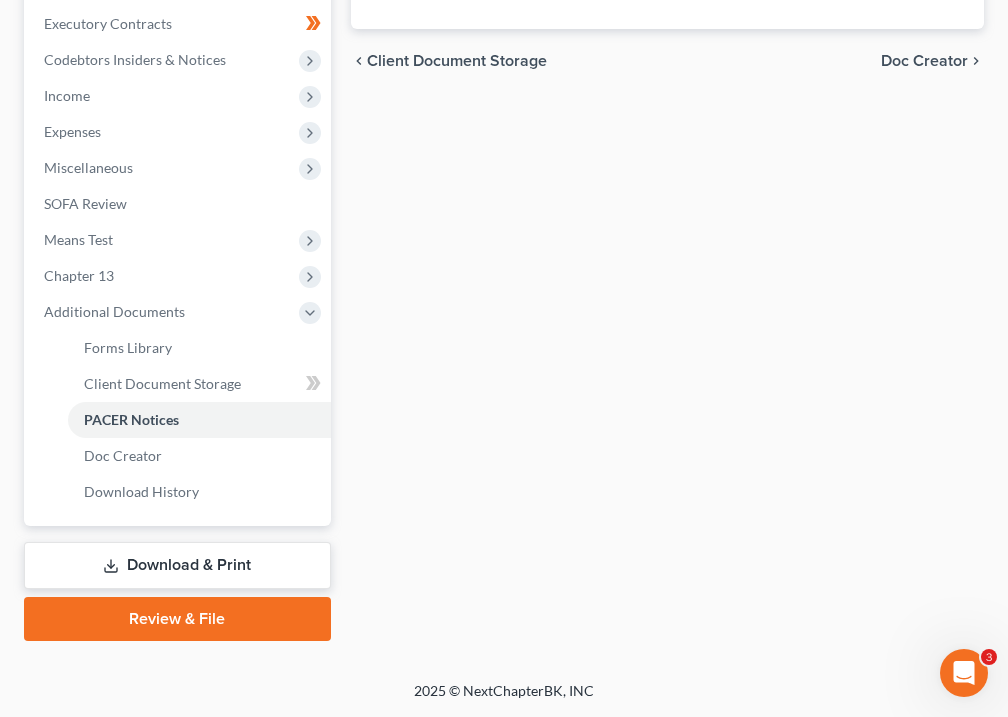 scroll, scrollTop: 0, scrollLeft: 0, axis: both 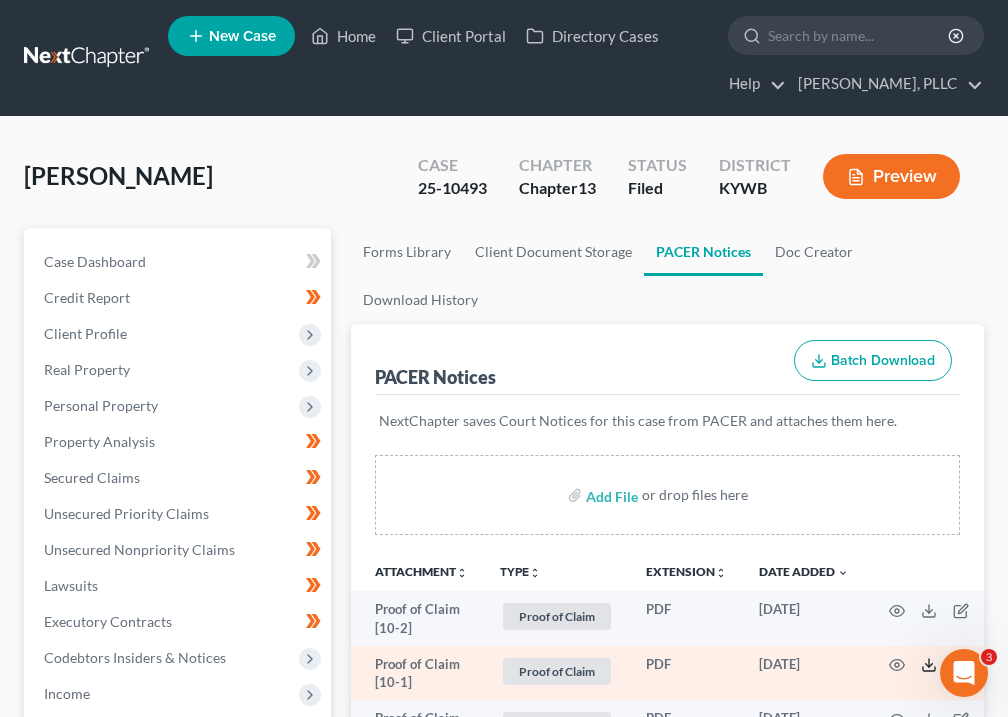 click 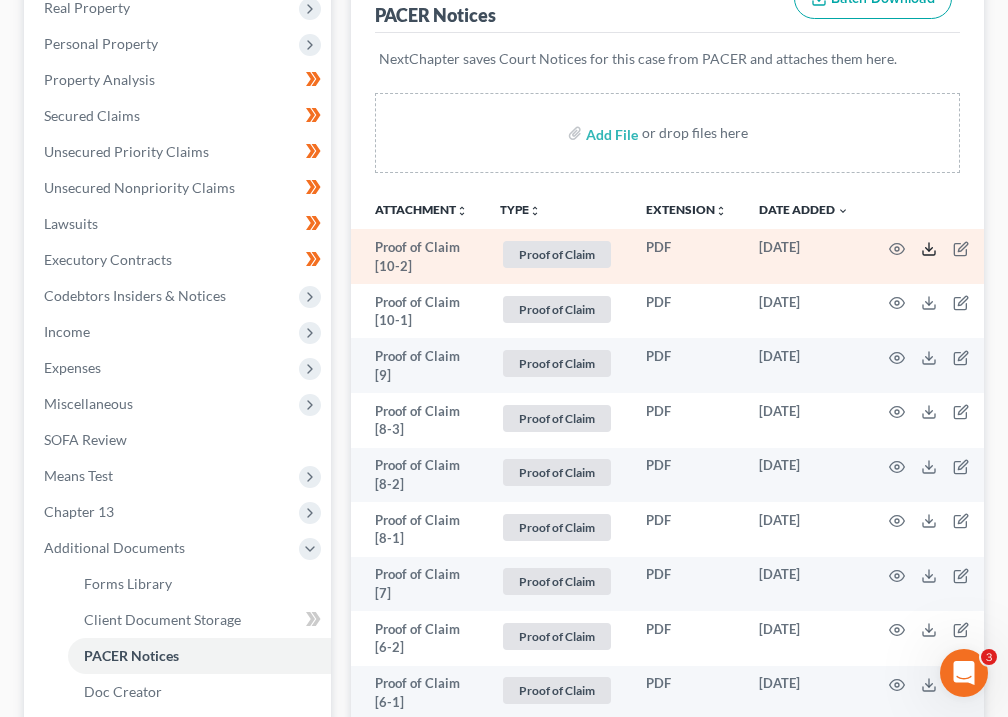 click 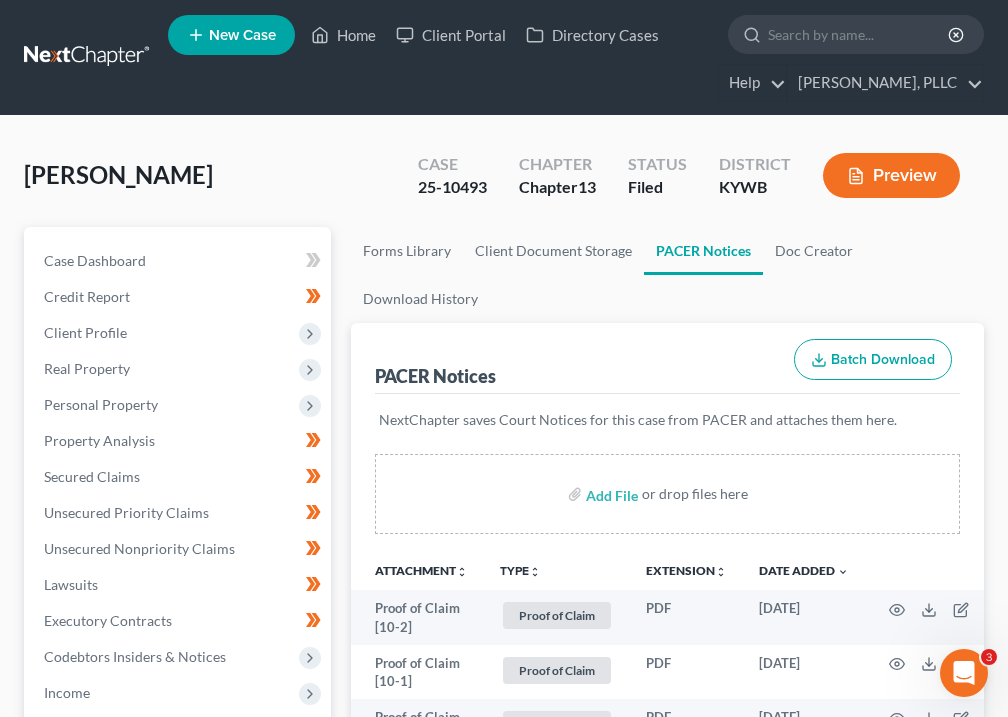 scroll, scrollTop: 0, scrollLeft: 0, axis: both 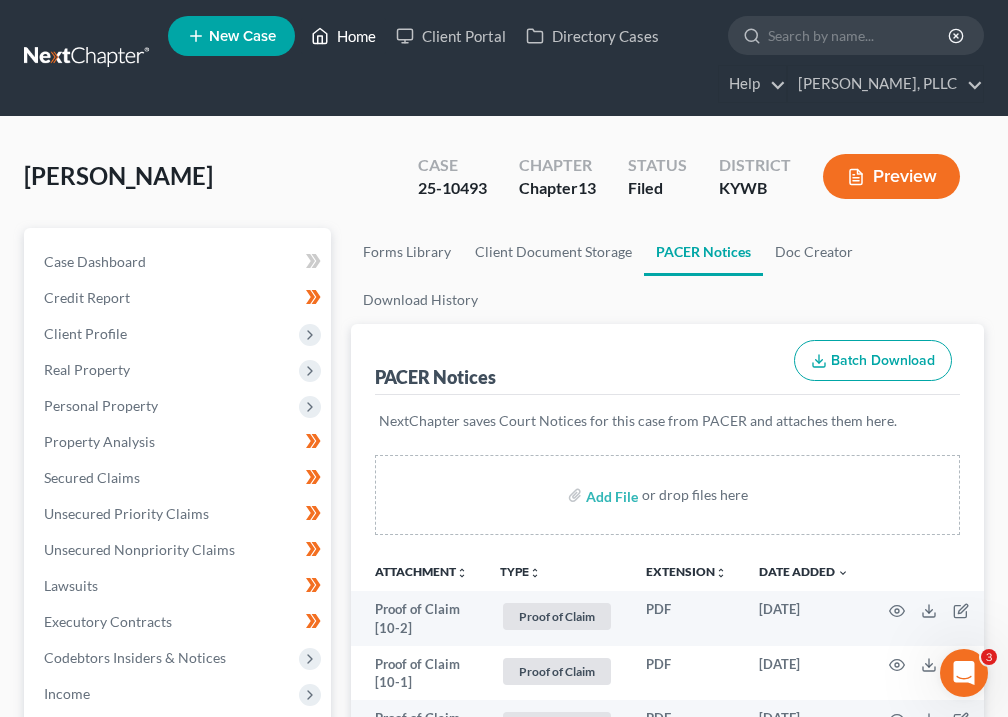 click on "Home" at bounding box center (343, 36) 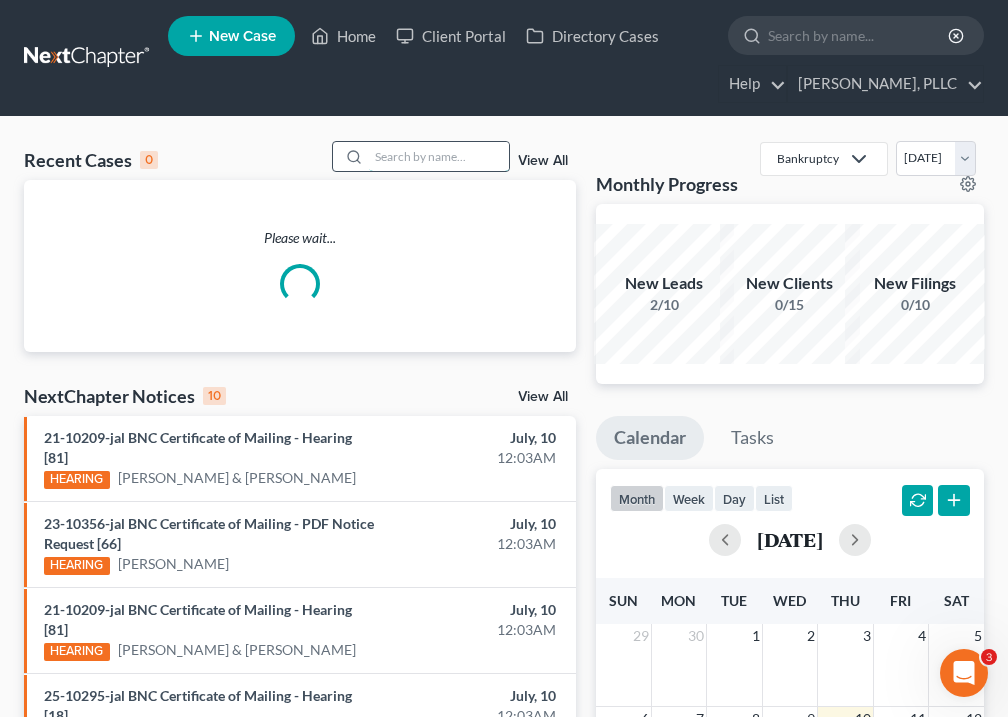 click at bounding box center (439, 156) 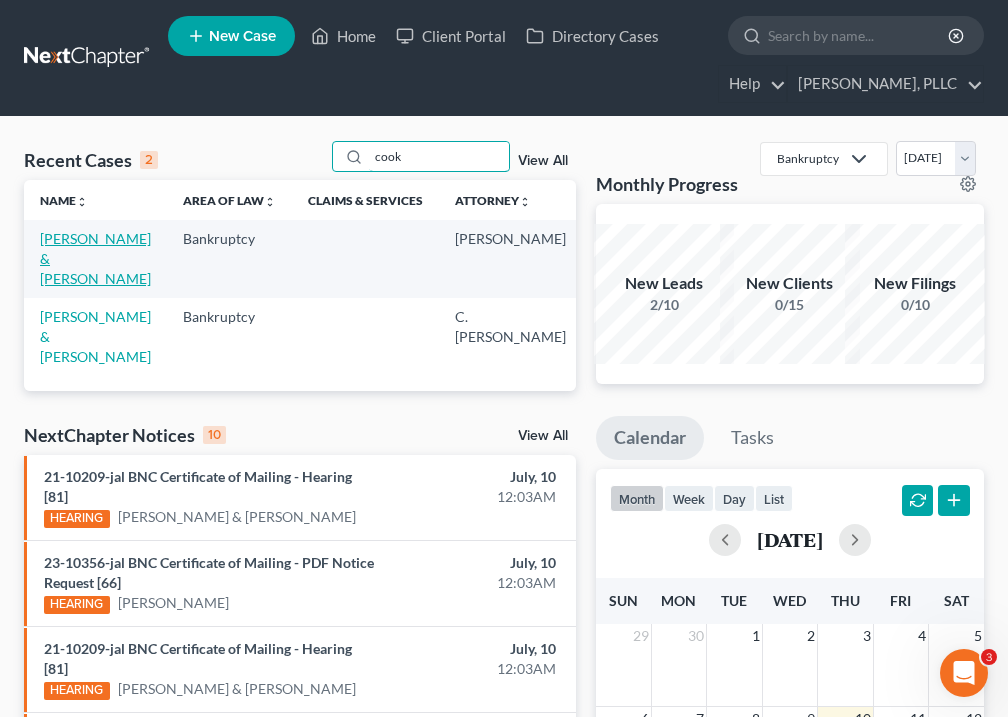 type on "cook" 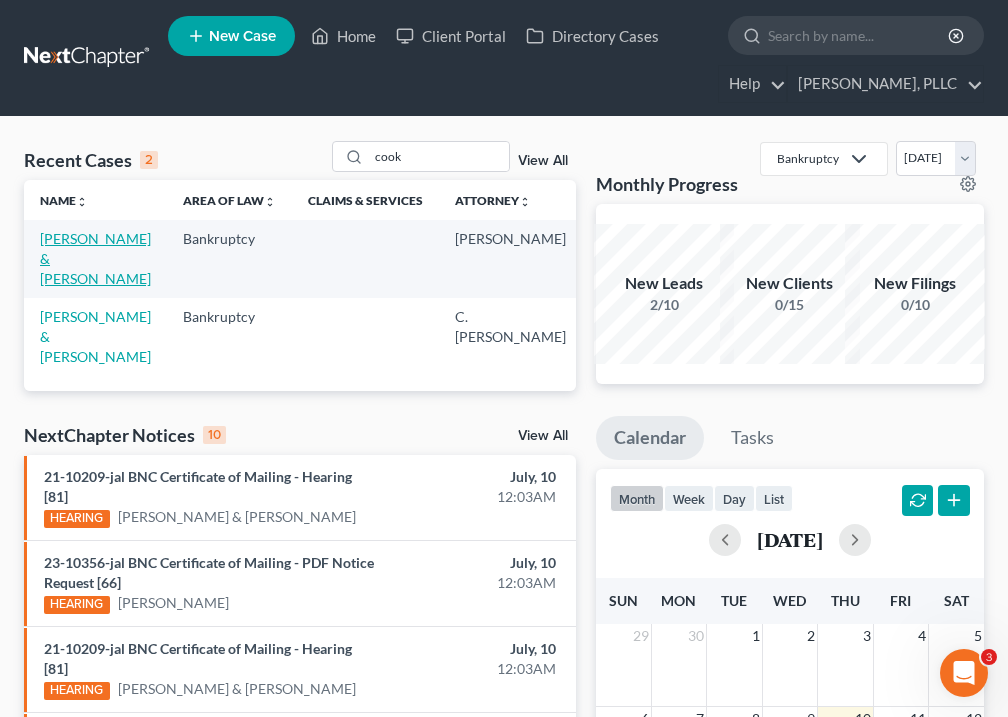 click on "[PERSON_NAME] & [PERSON_NAME]" at bounding box center [95, 258] 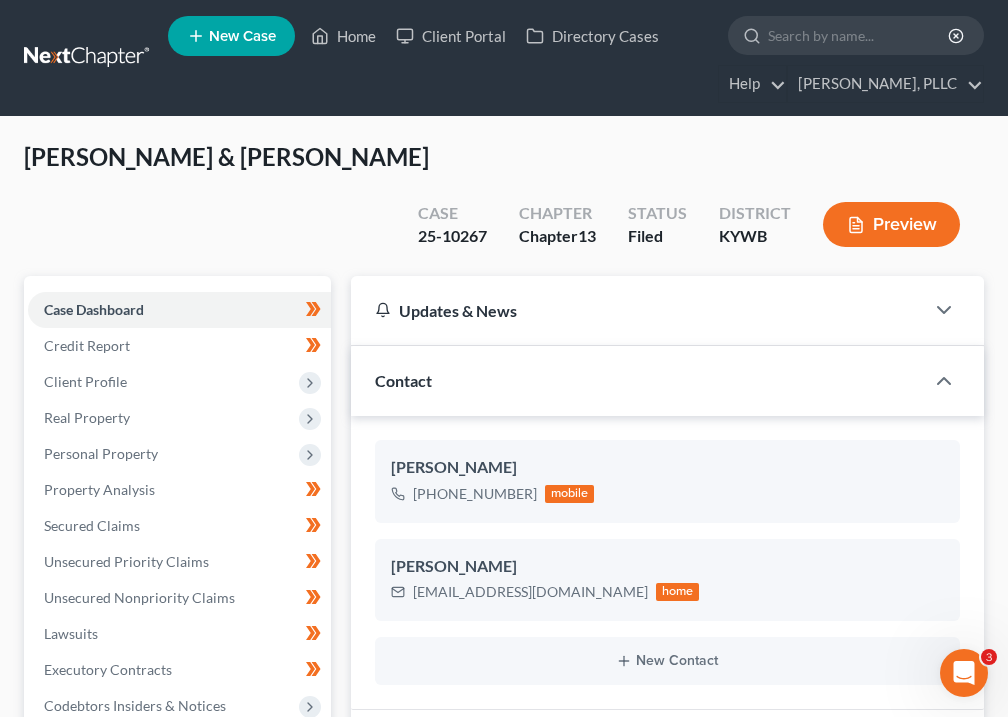 click on "Additional Documents" at bounding box center (114, 957) 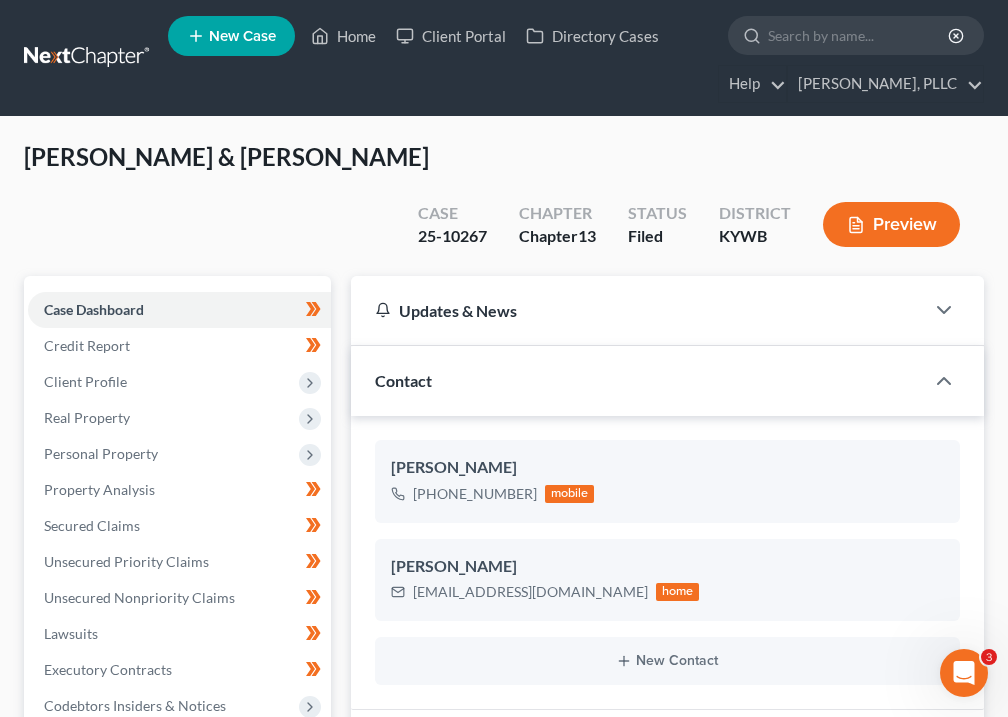 click on "PACER Notices" at bounding box center [199, 1066] 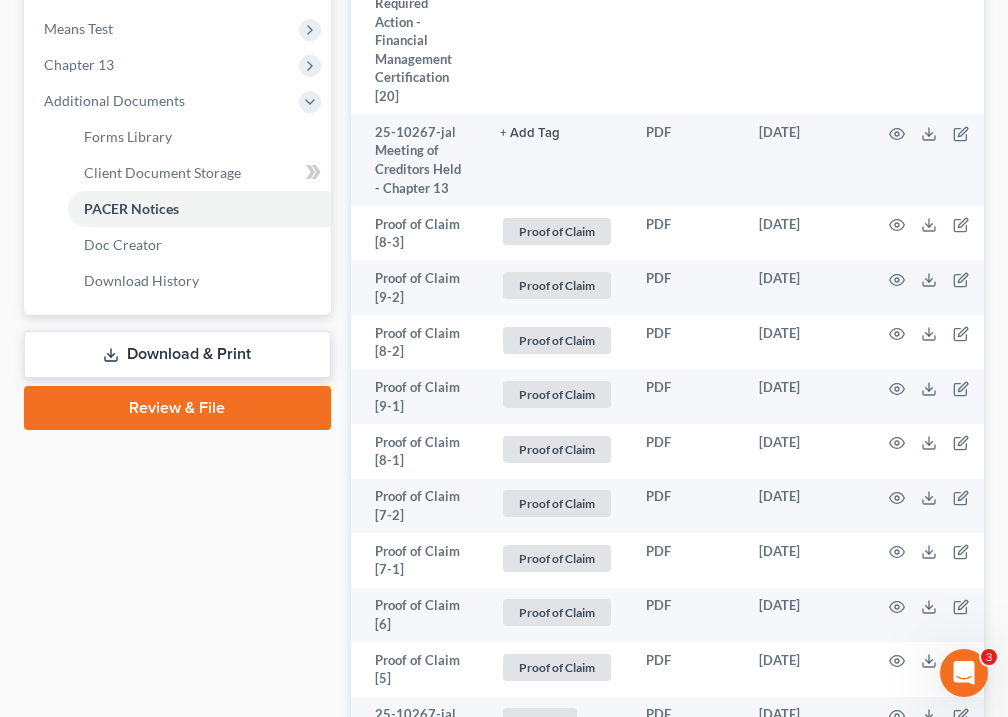 scroll, scrollTop: 1107, scrollLeft: 0, axis: vertical 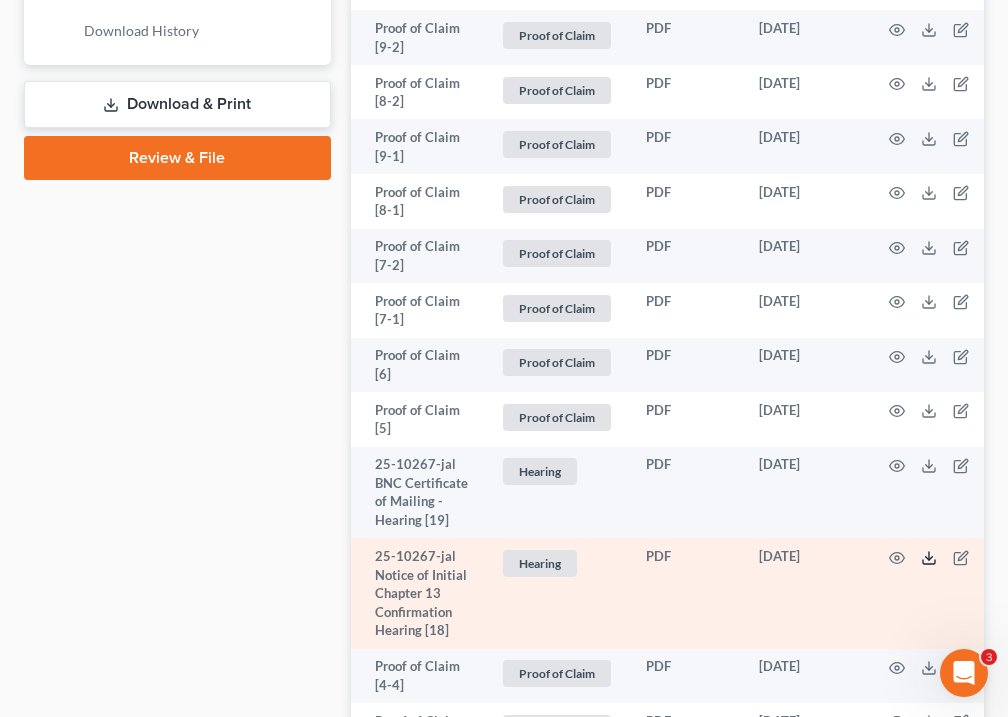 click 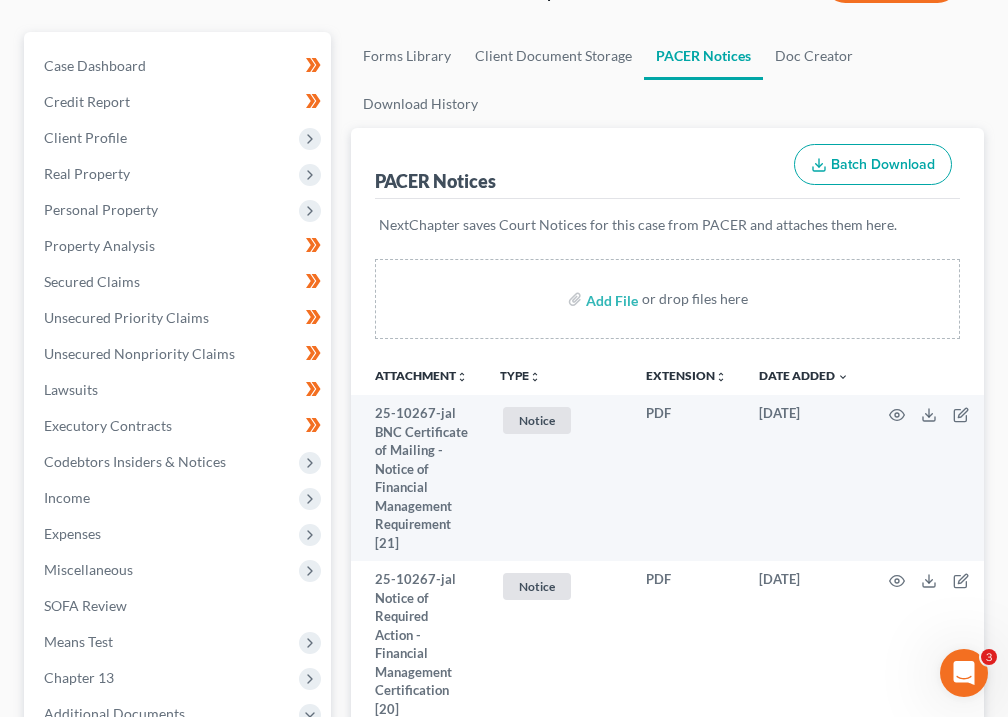 scroll, scrollTop: 0, scrollLeft: 0, axis: both 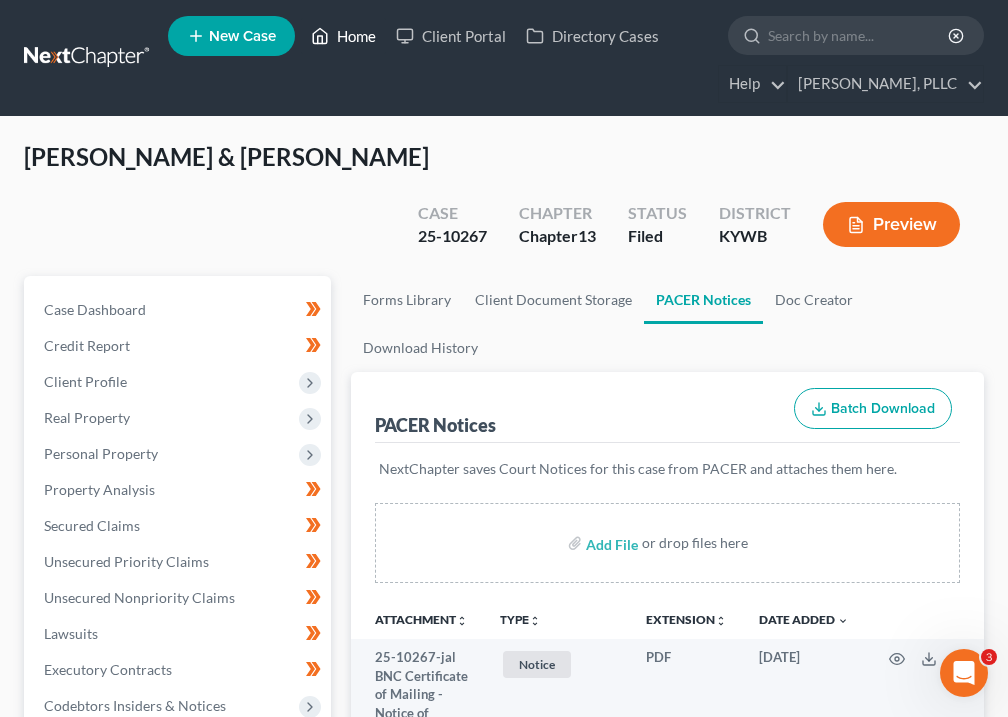 click on "Home" at bounding box center (343, 36) 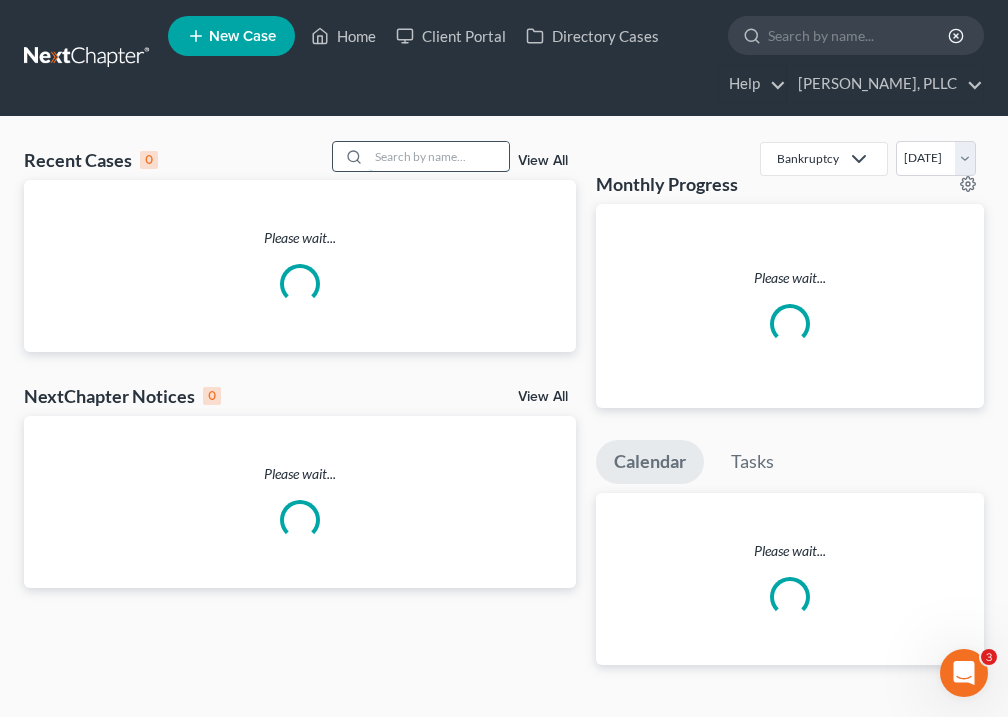 click at bounding box center (439, 156) 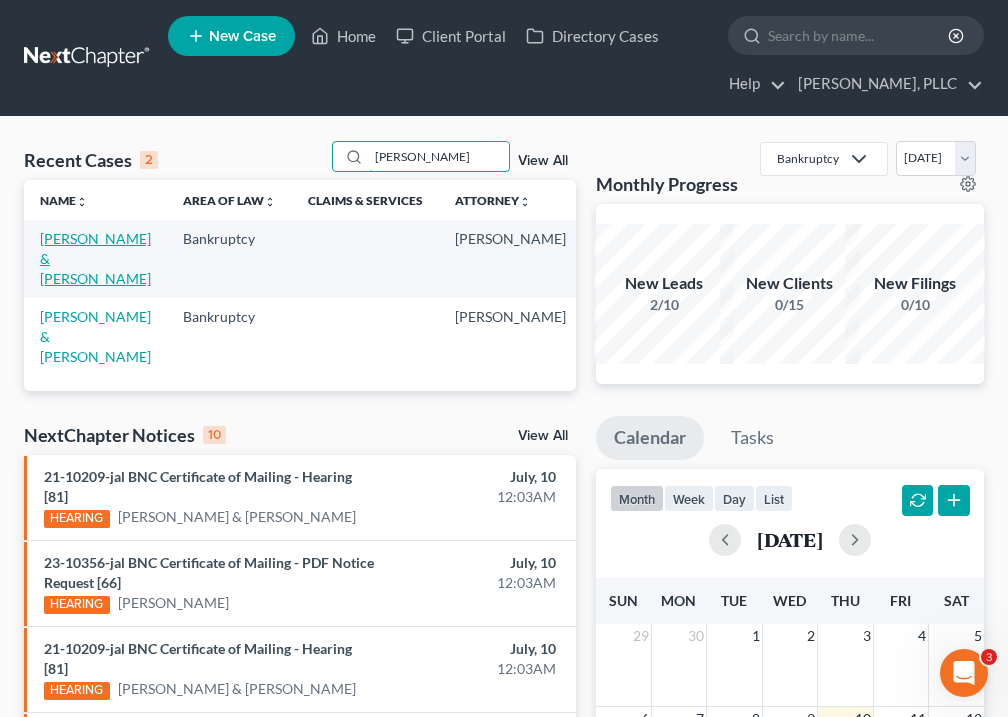type on "[PERSON_NAME]" 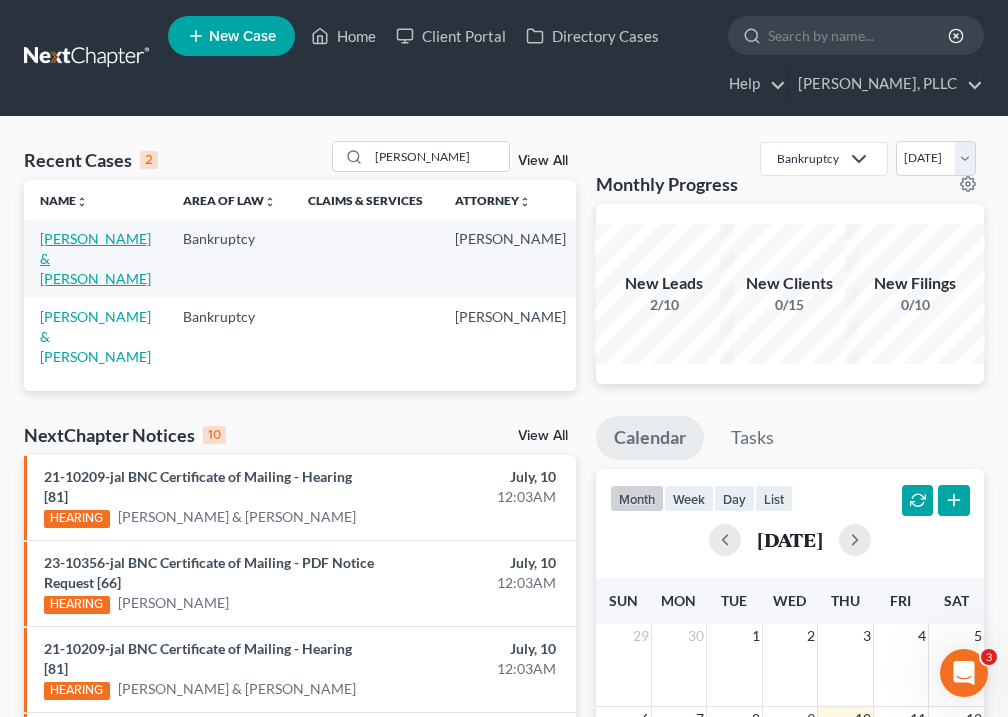 click on "[PERSON_NAME] & [PERSON_NAME]" at bounding box center [95, 258] 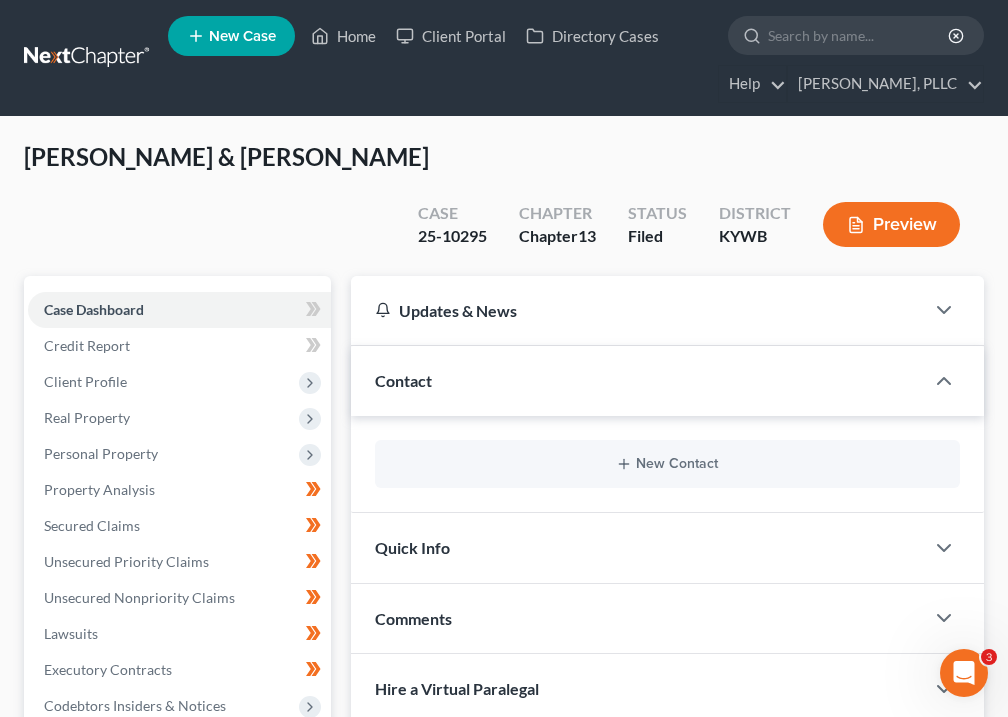 click on "Additional Documents" at bounding box center (114, 957) 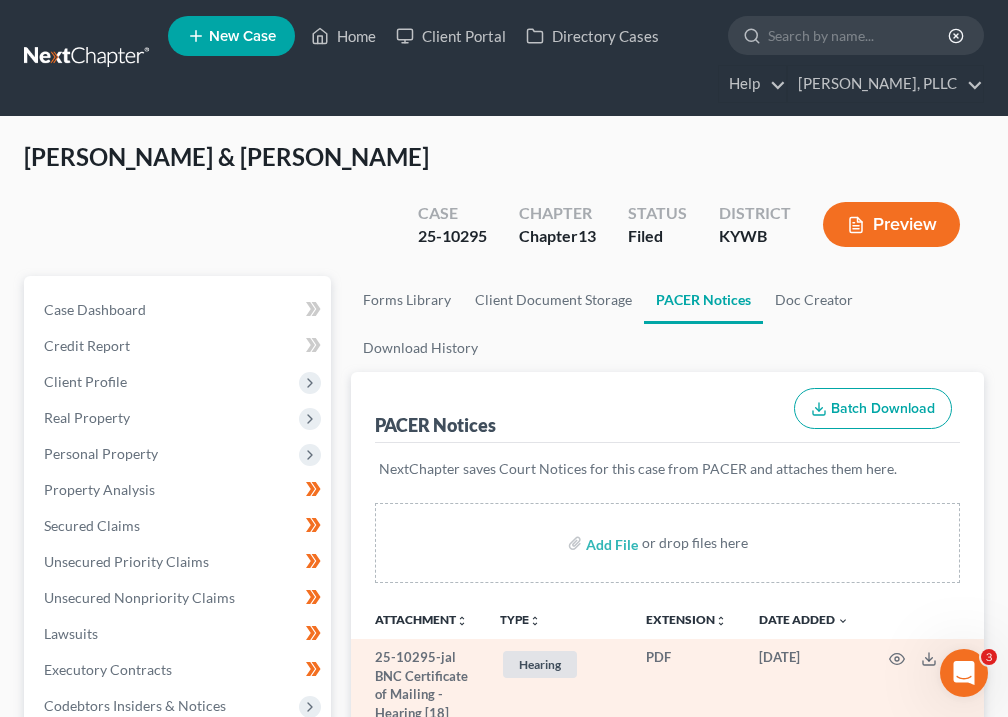 scroll, scrollTop: 273, scrollLeft: 0, axis: vertical 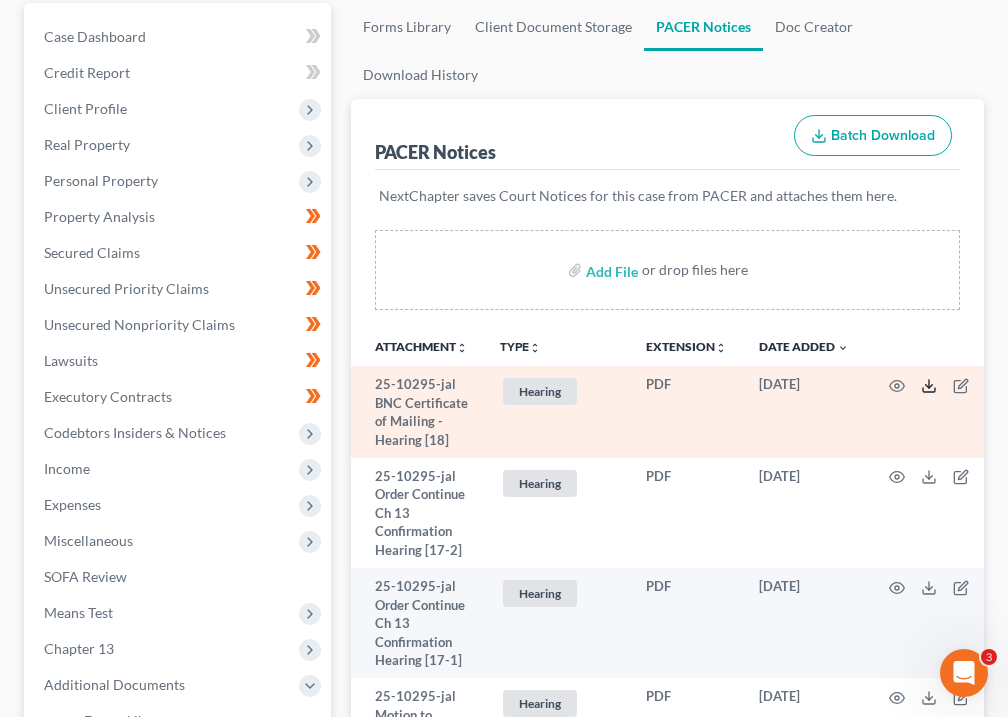 click 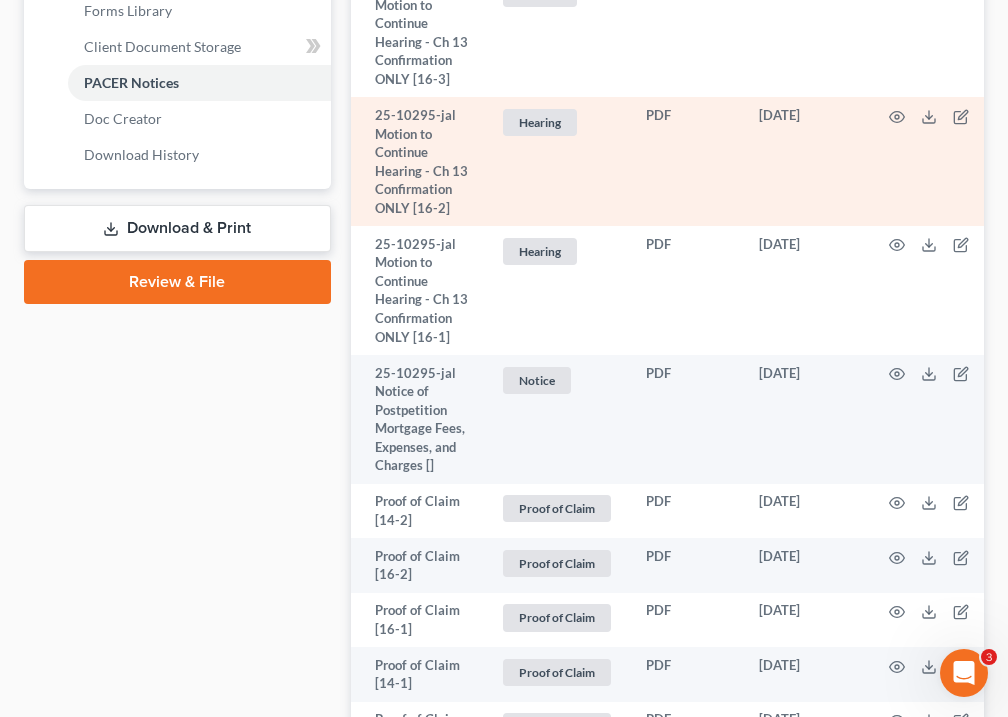 scroll, scrollTop: 1113, scrollLeft: 0, axis: vertical 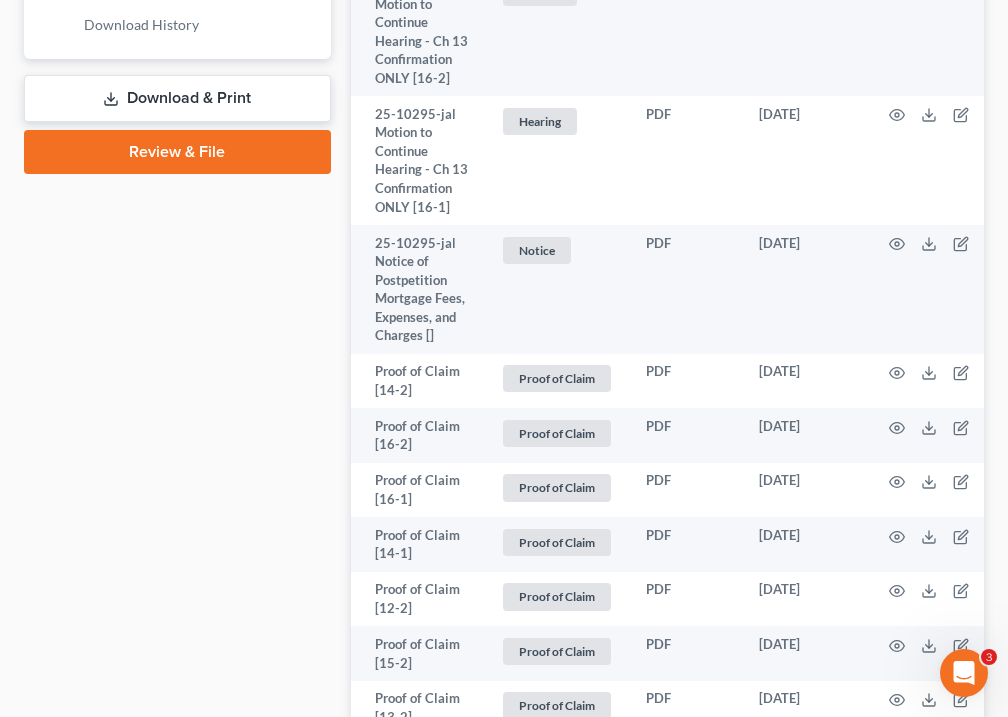 click on "Home" at bounding box center [343, -1077] 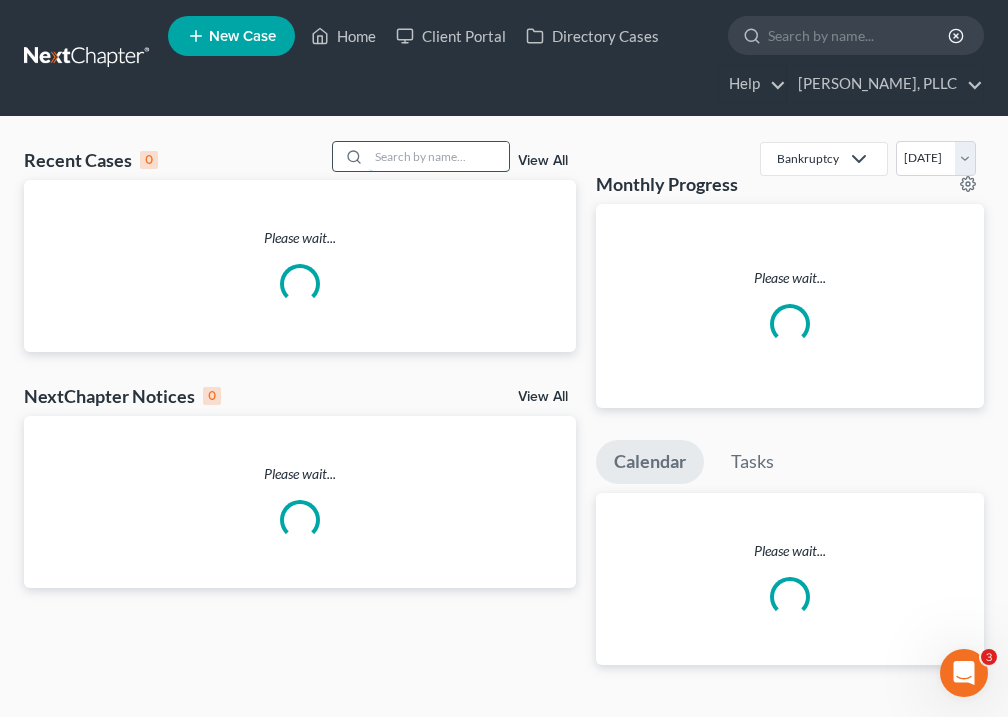 click at bounding box center (439, 156) 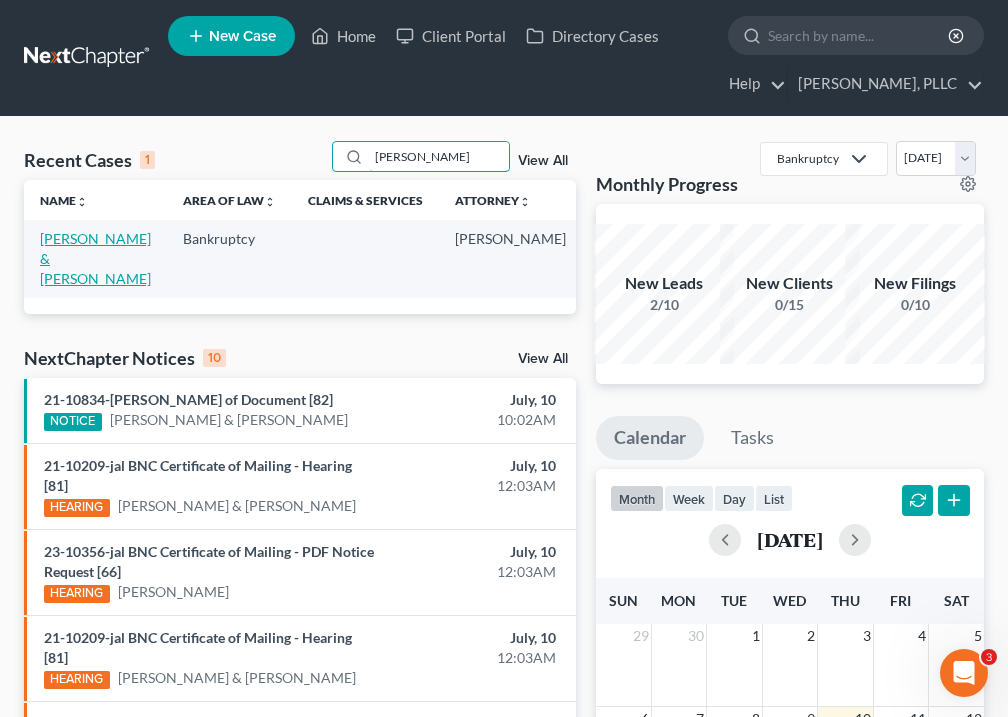 type on "[PERSON_NAME]" 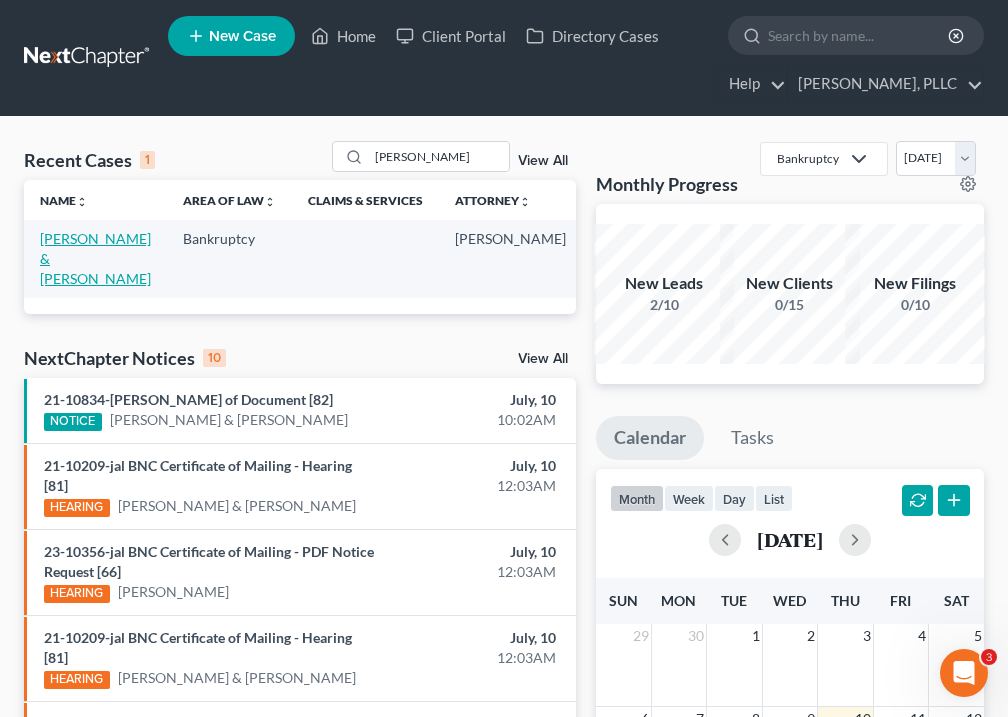 click on "[PERSON_NAME] & [PERSON_NAME]" at bounding box center (95, 258) 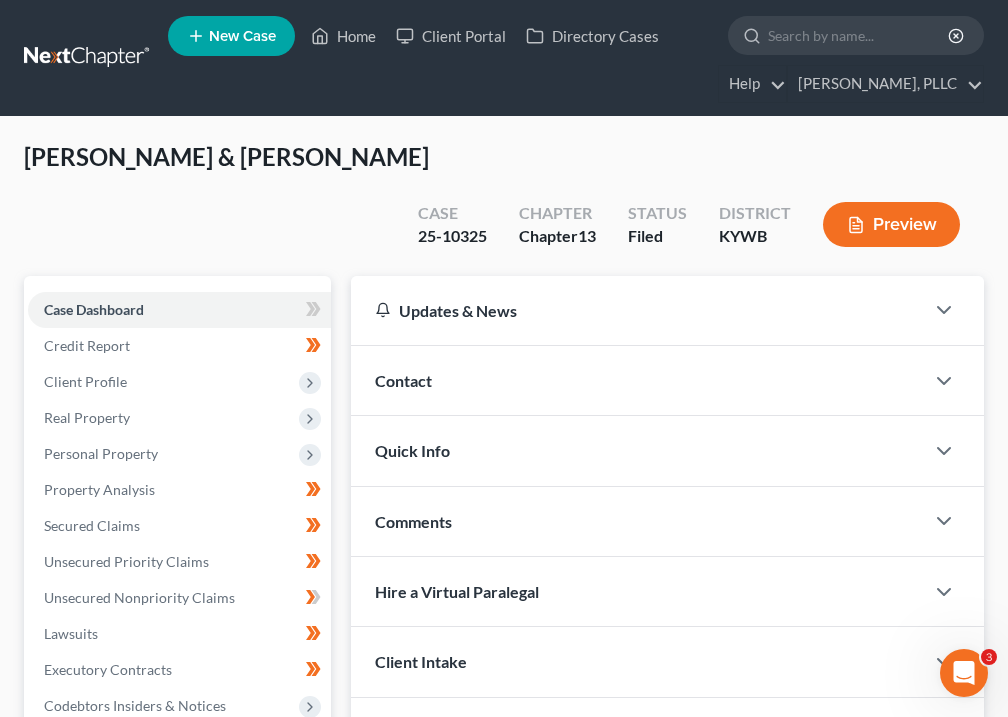 scroll, scrollTop: 512, scrollLeft: 0, axis: vertical 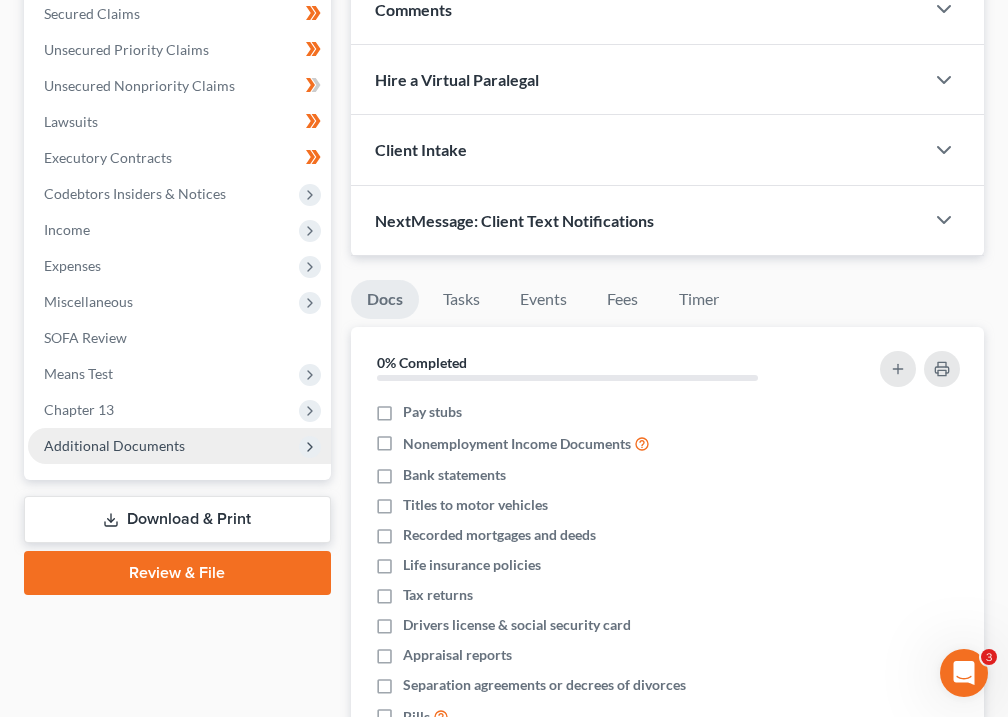 click on "Additional Documents" at bounding box center (114, 445) 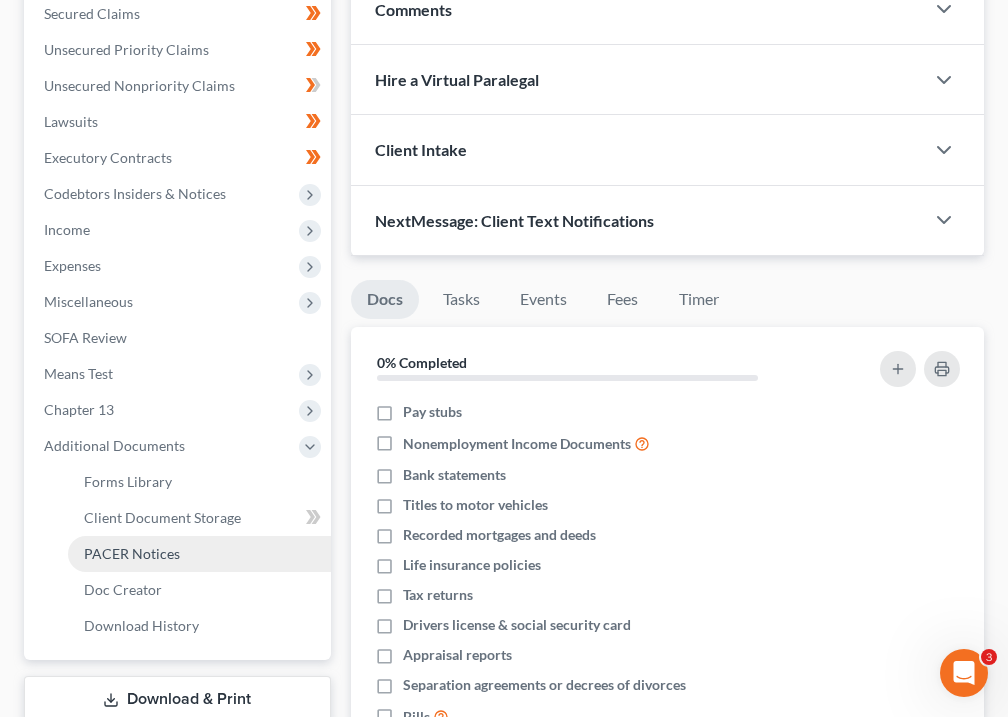 click on "PACER Notices" at bounding box center [132, 553] 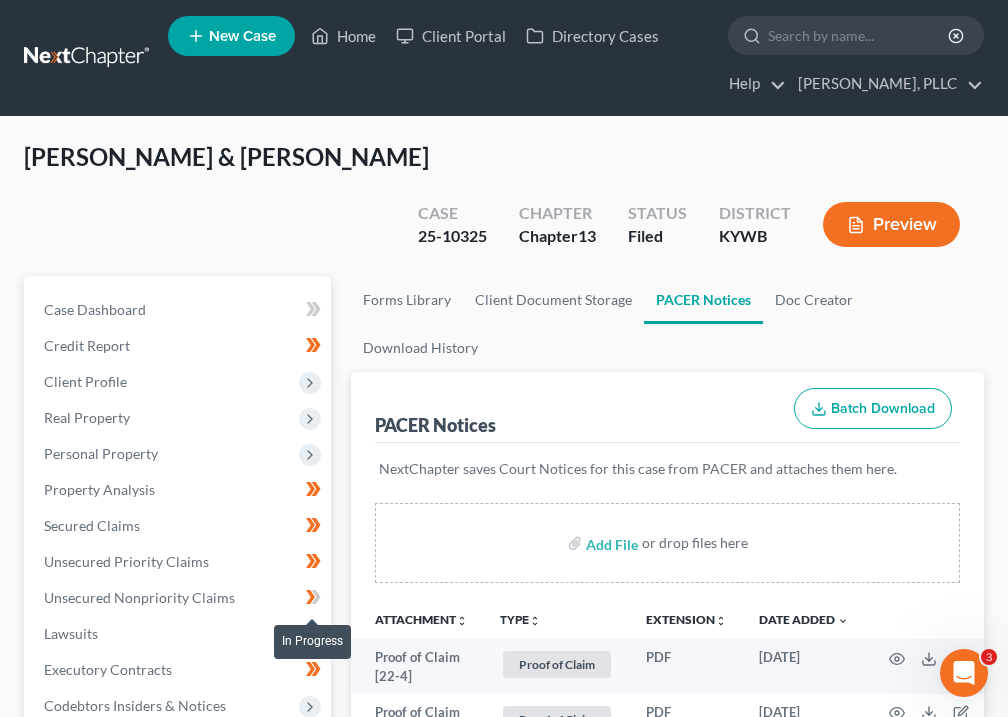 scroll, scrollTop: 756, scrollLeft: 0, axis: vertical 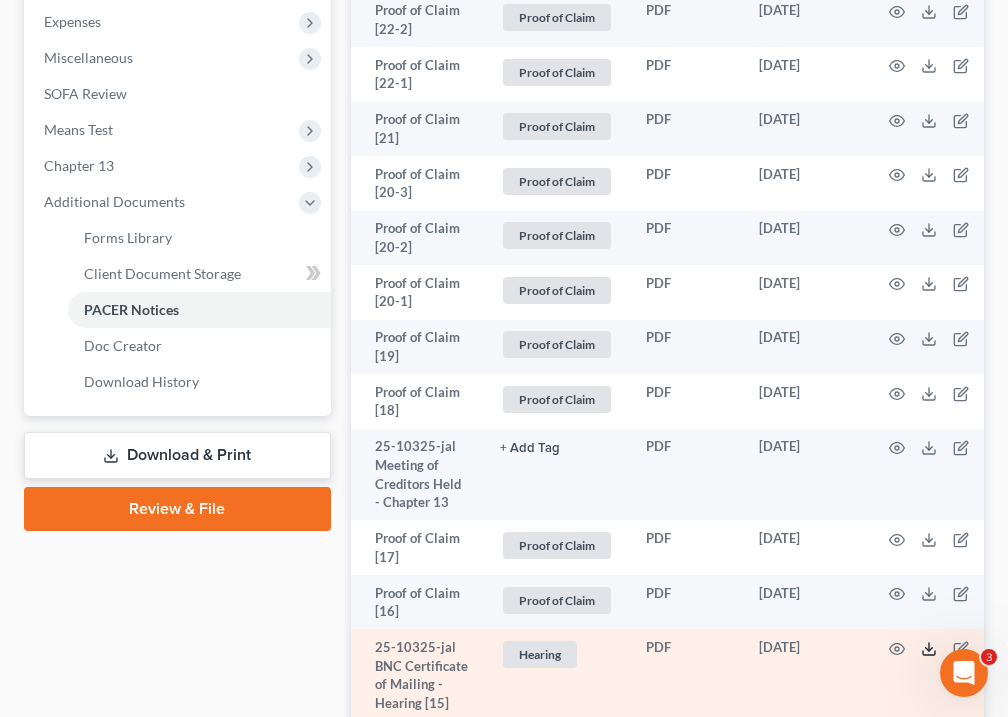 click 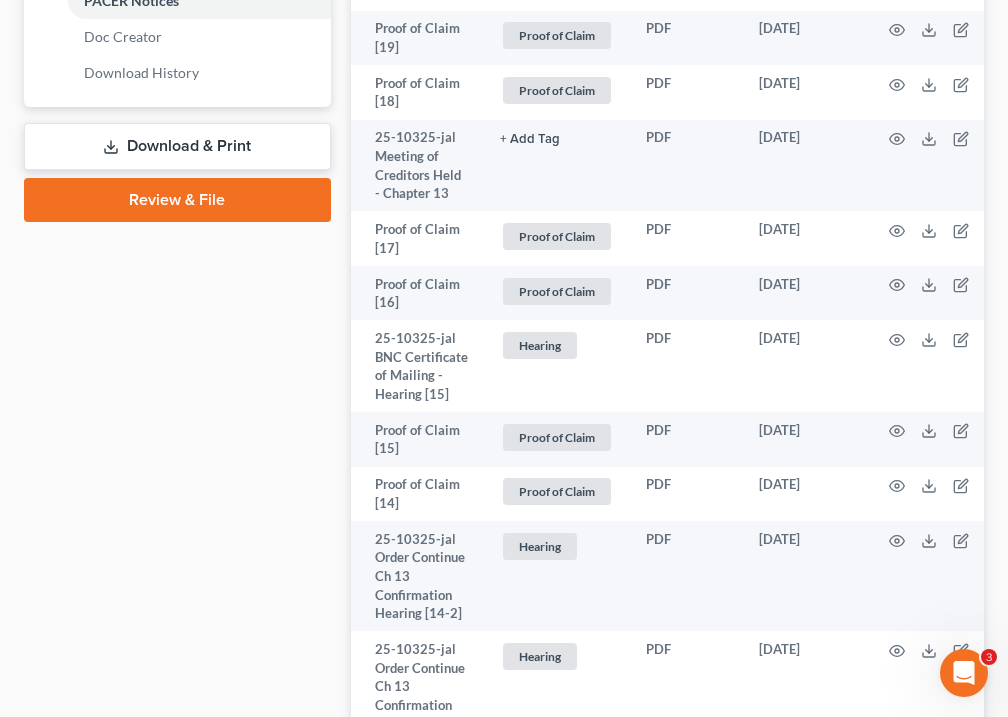 scroll, scrollTop: -1, scrollLeft: 0, axis: vertical 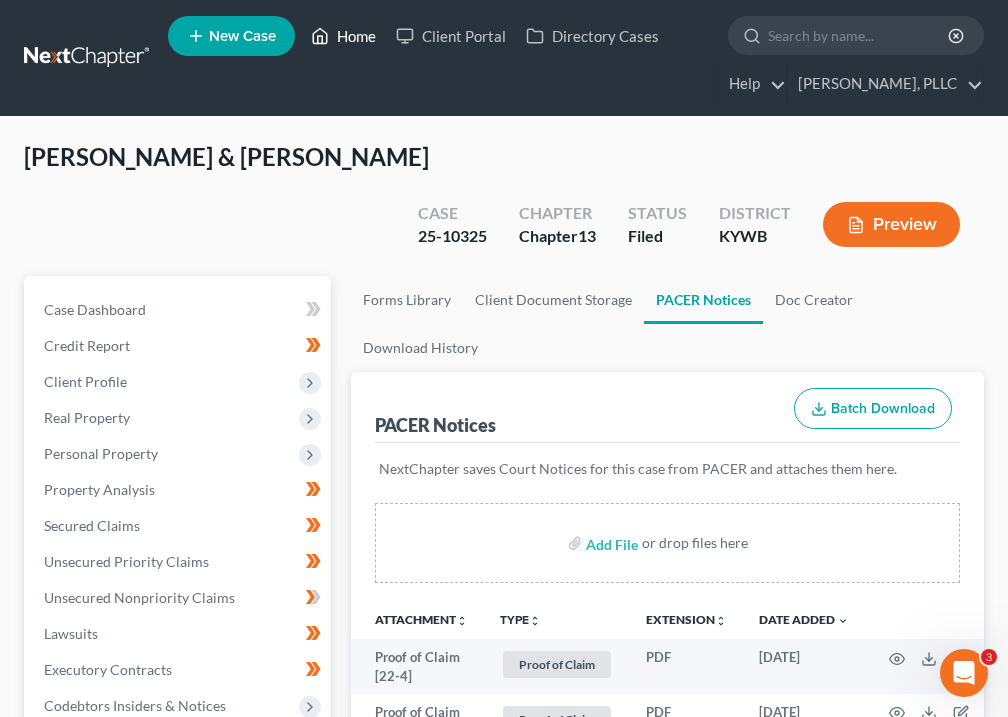 click on "Home" at bounding box center [343, 36] 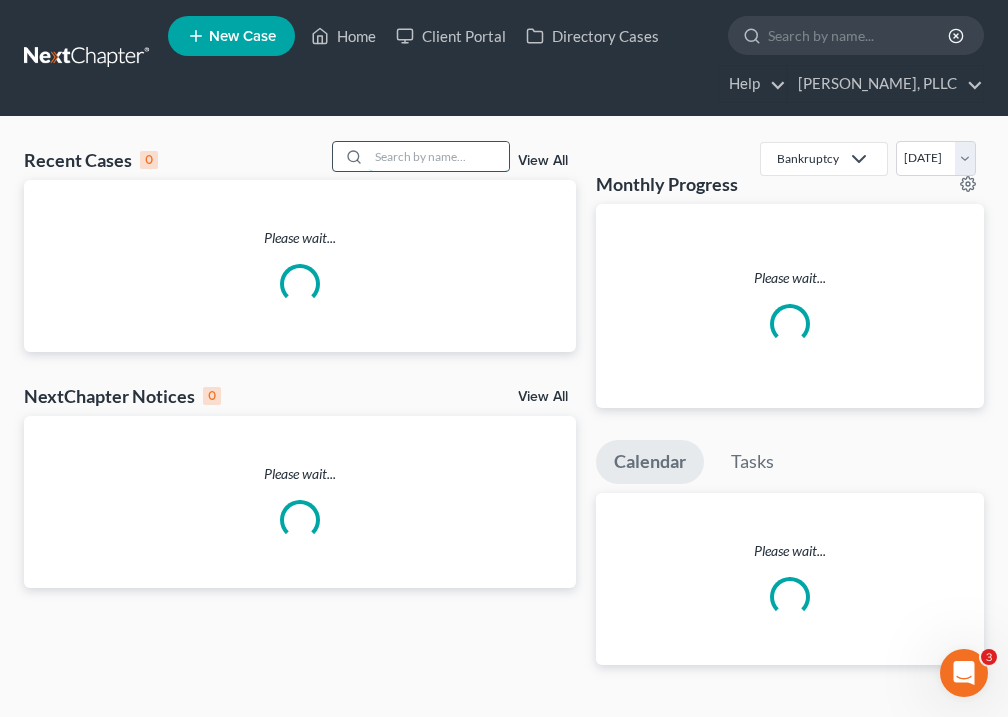 click at bounding box center (439, 156) 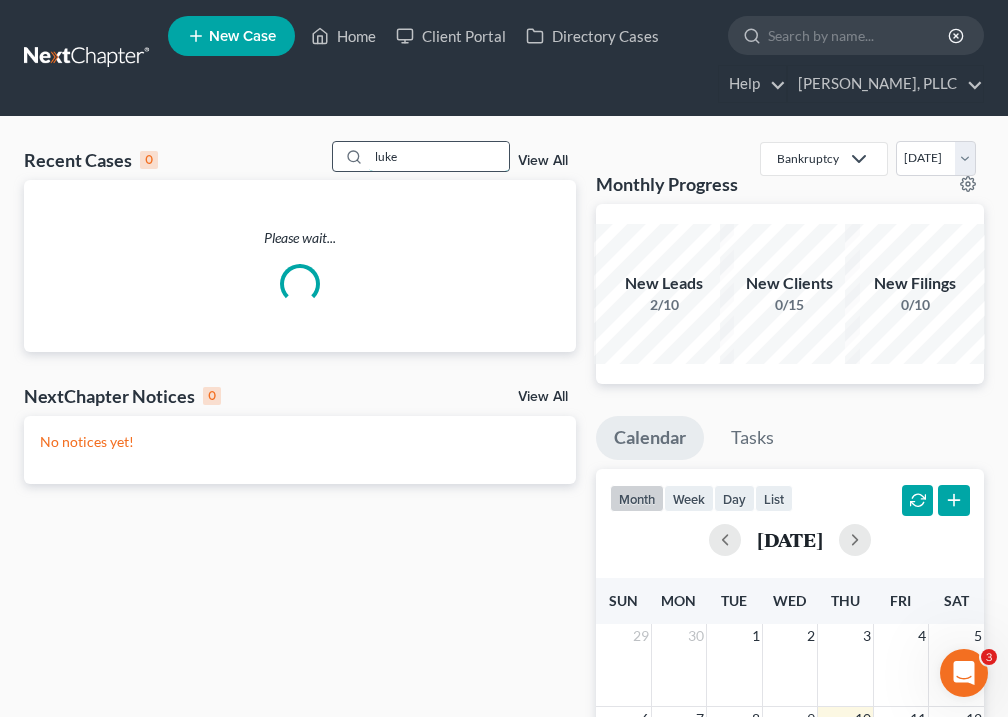 type on "luke" 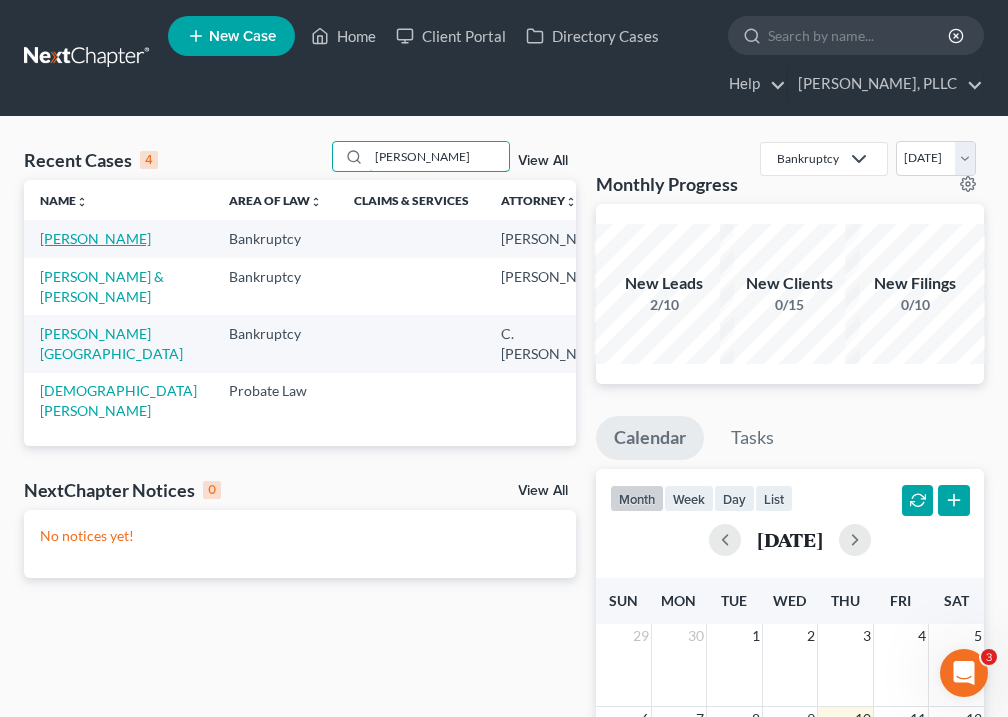 click on "[PERSON_NAME]" at bounding box center [95, 238] 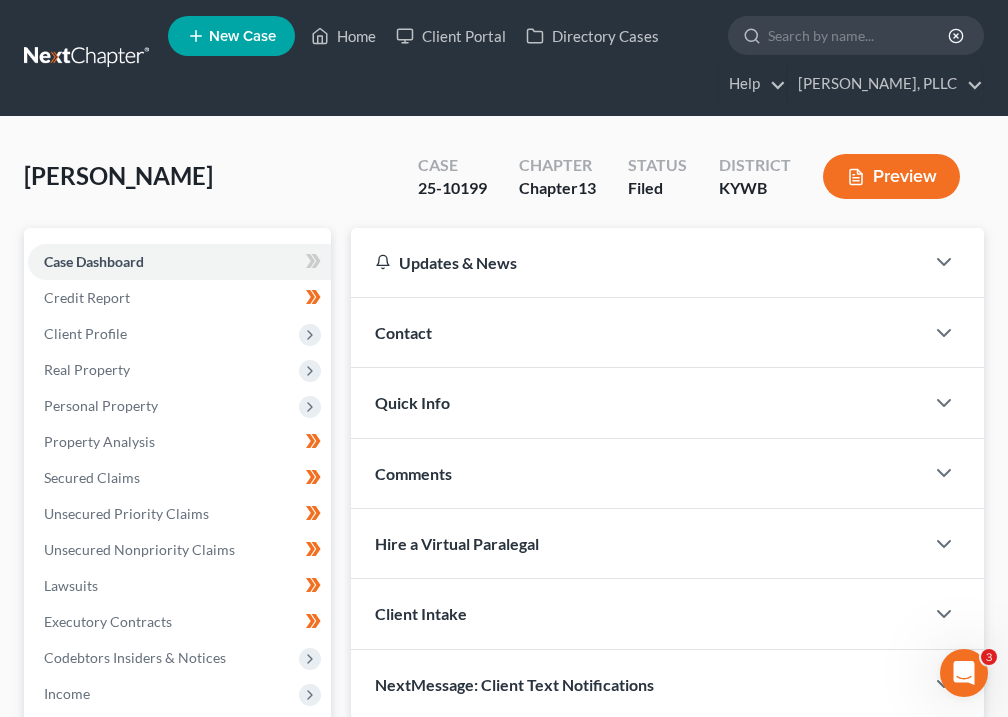 click on "Additional Documents" at bounding box center (114, 909) 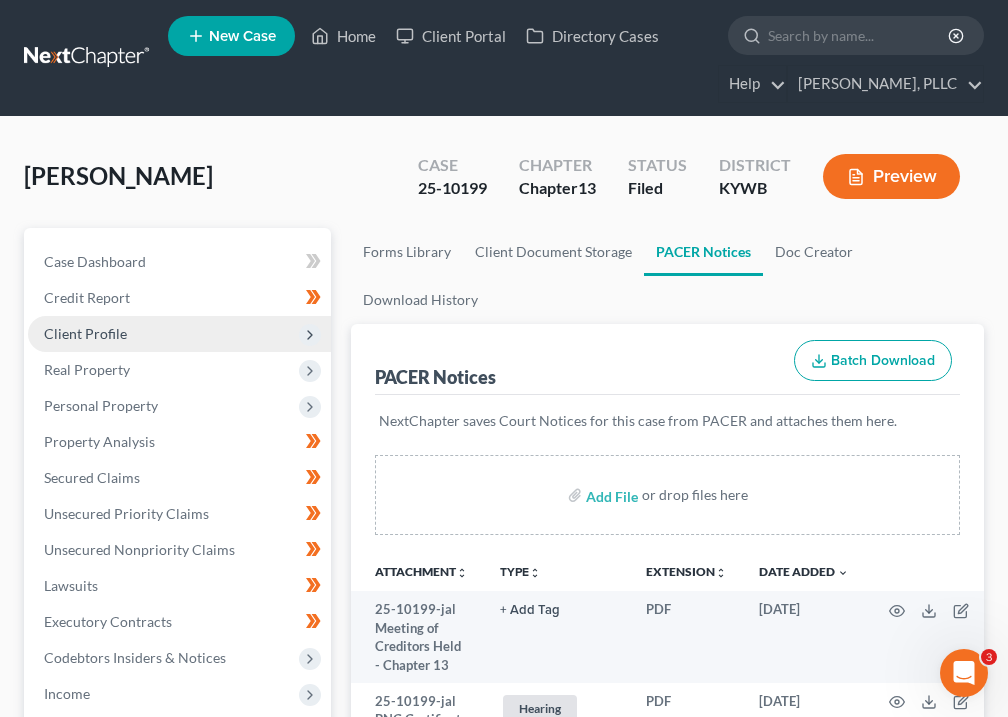 scroll, scrollTop: 198, scrollLeft: 0, axis: vertical 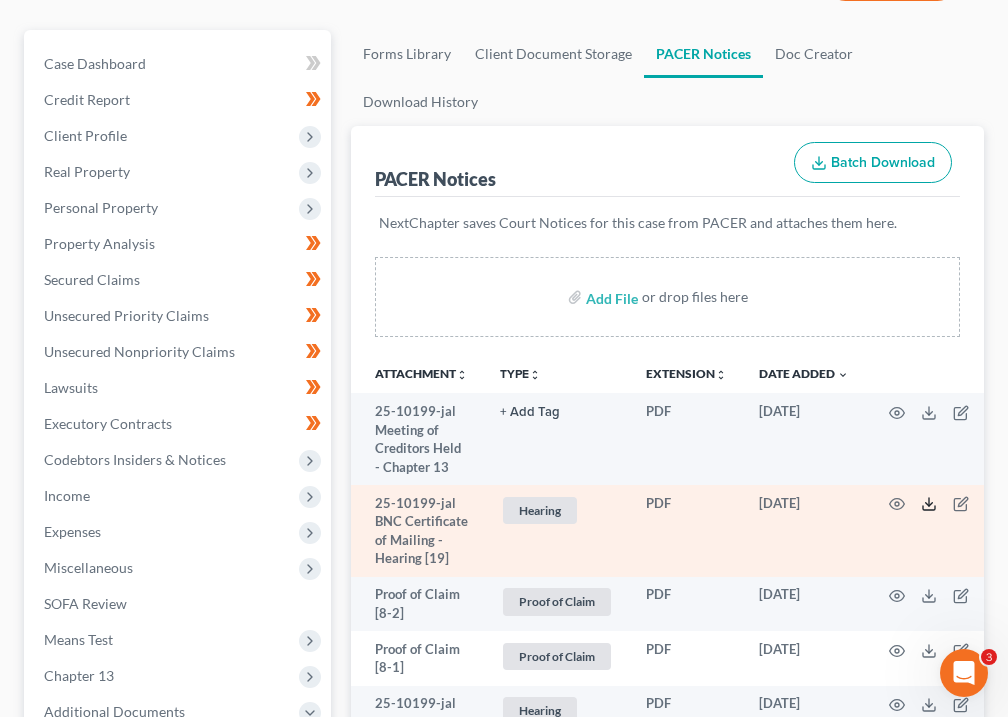 click 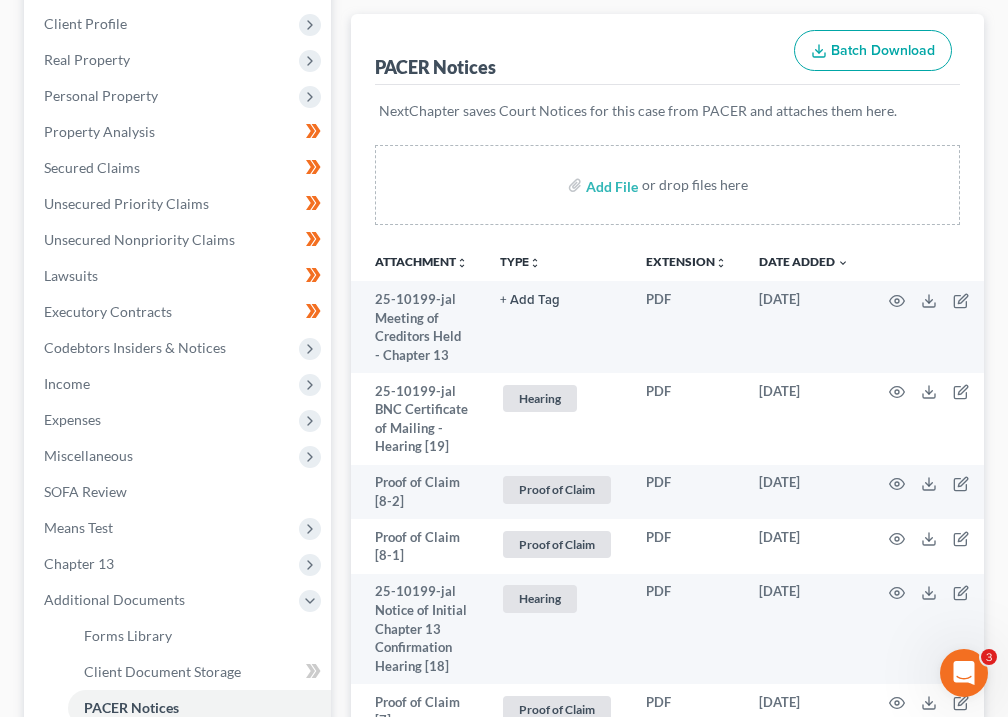 click on "Home" at bounding box center (343, -274) 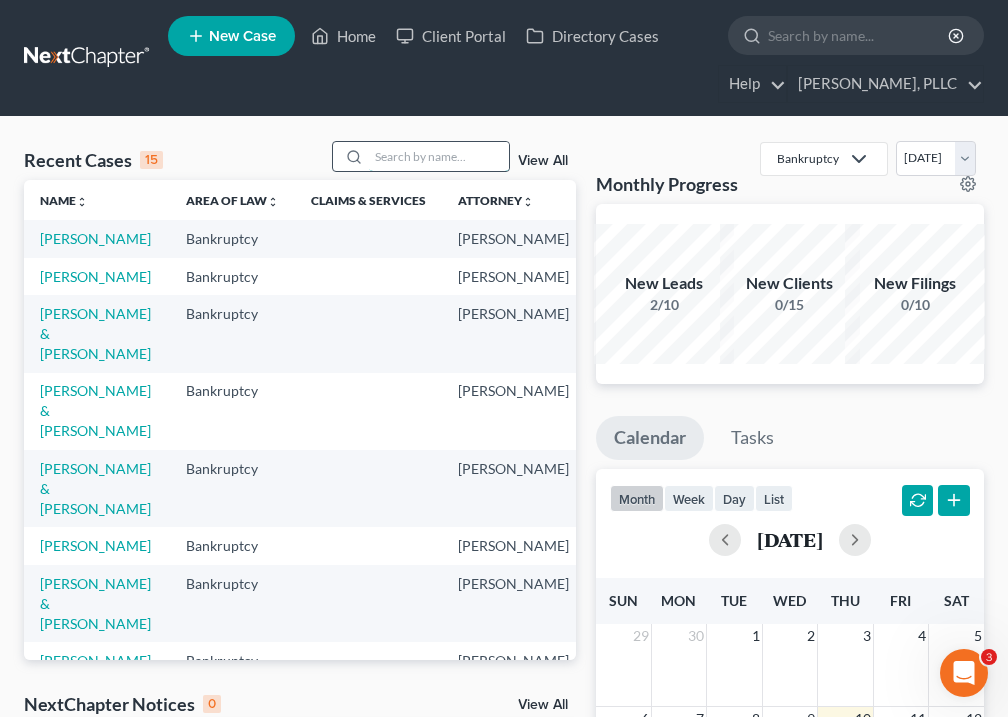 click at bounding box center [439, 156] 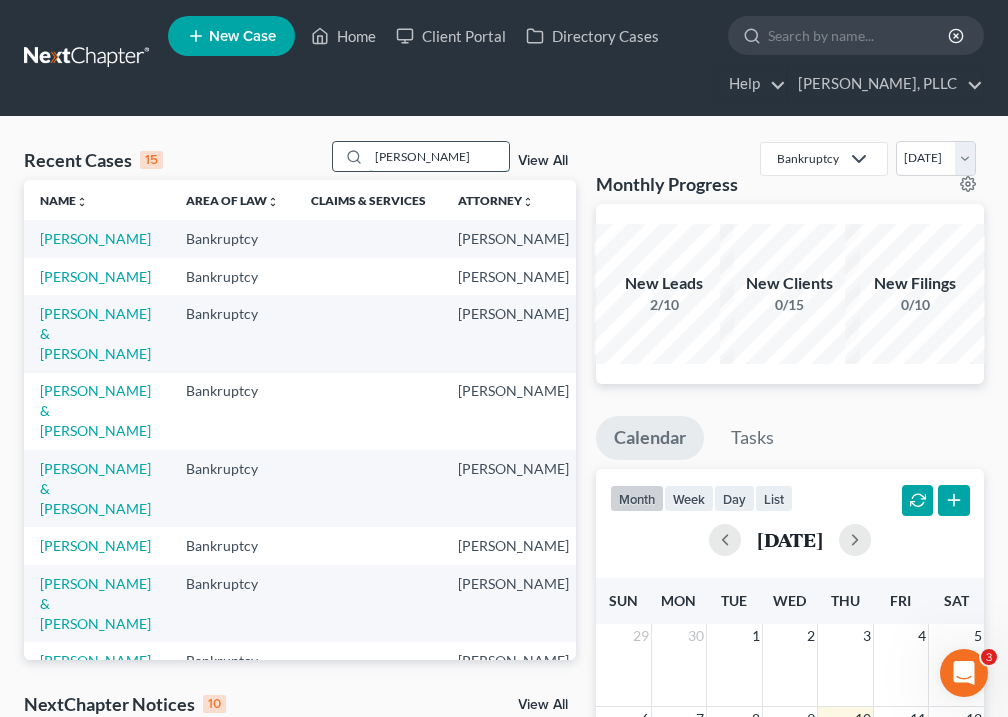 type on "[PERSON_NAME]" 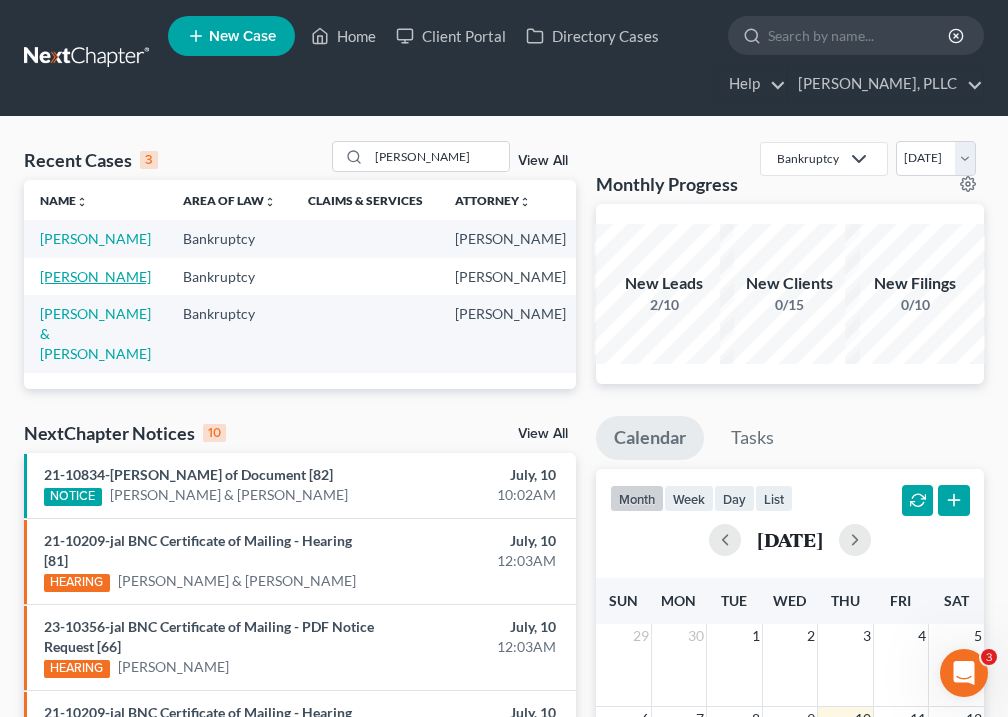 drag, startPoint x: 387, startPoint y: 196, endPoint x: 64, endPoint y: 314, distance: 343.87933 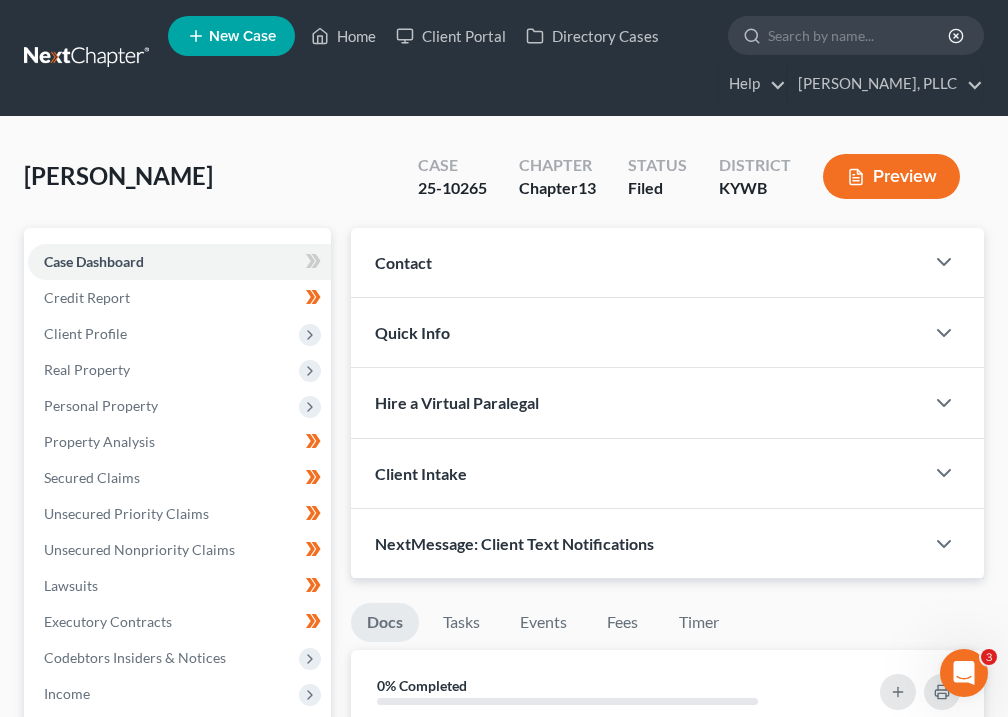 click on "Additional Documents" at bounding box center (114, 909) 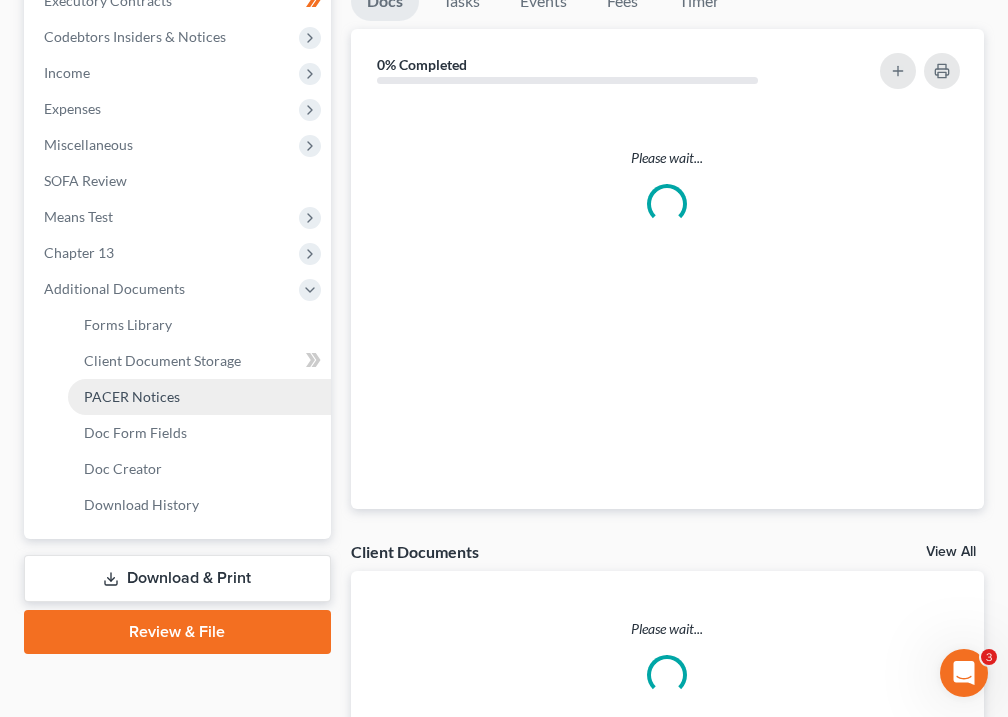 click on "PACER Notices" at bounding box center [132, 396] 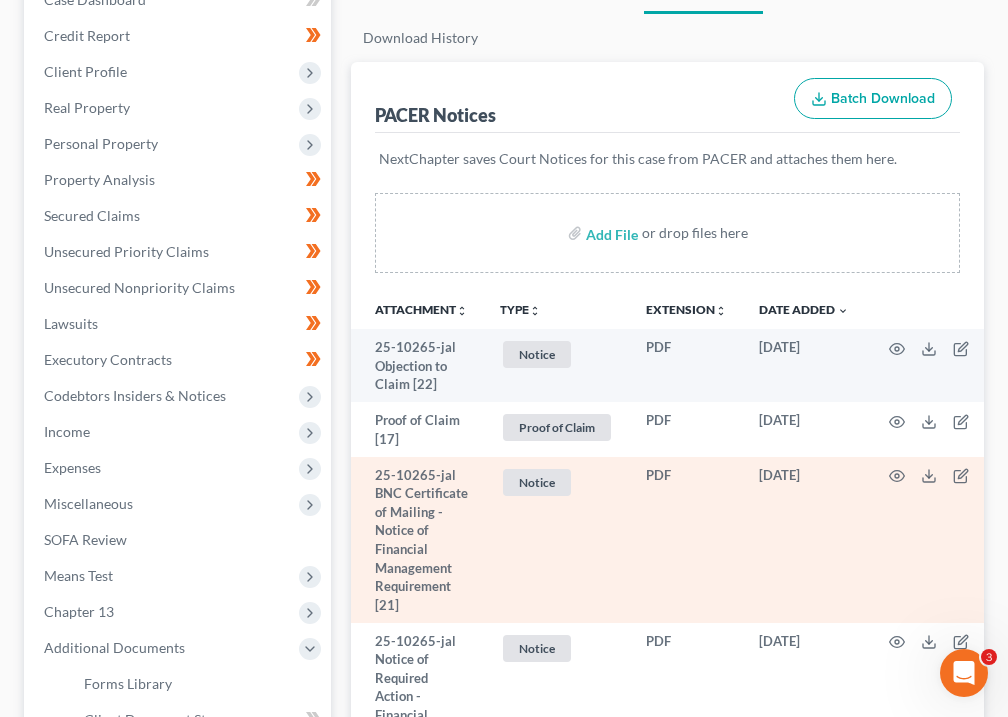 scroll, scrollTop: 411, scrollLeft: 0, axis: vertical 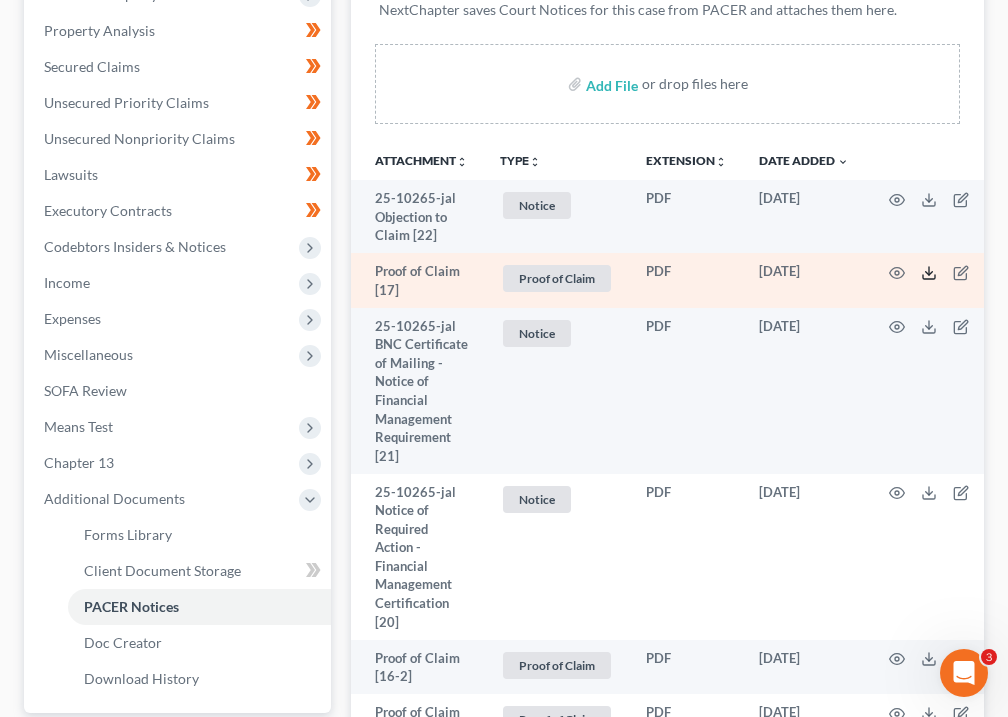 click 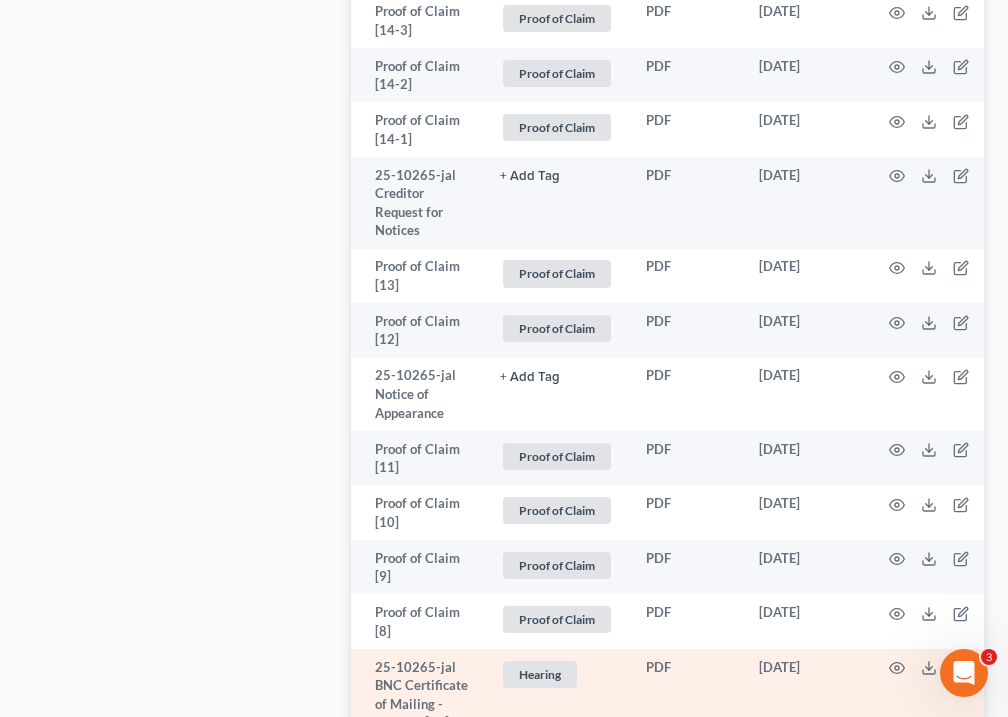 scroll, scrollTop: 1821, scrollLeft: 0, axis: vertical 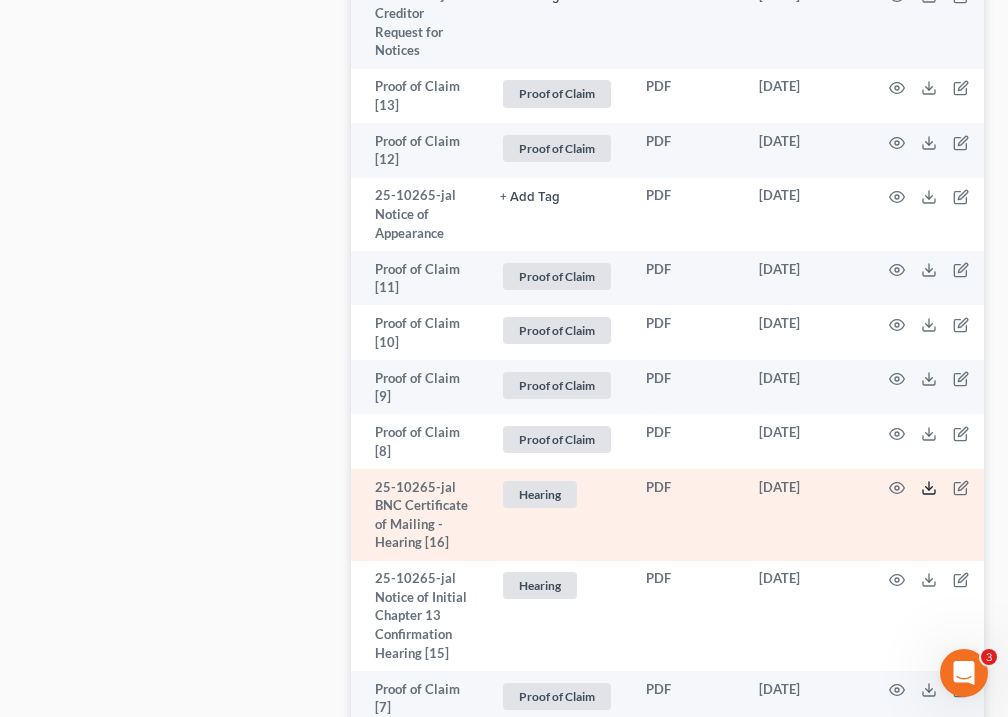 click 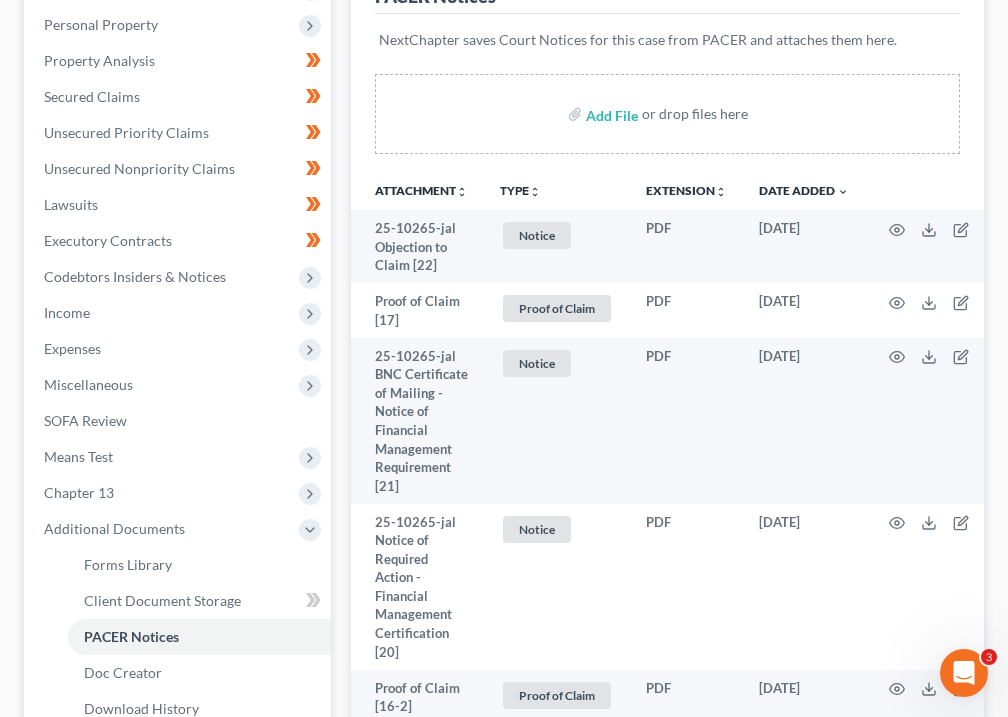 scroll, scrollTop: 0, scrollLeft: 0, axis: both 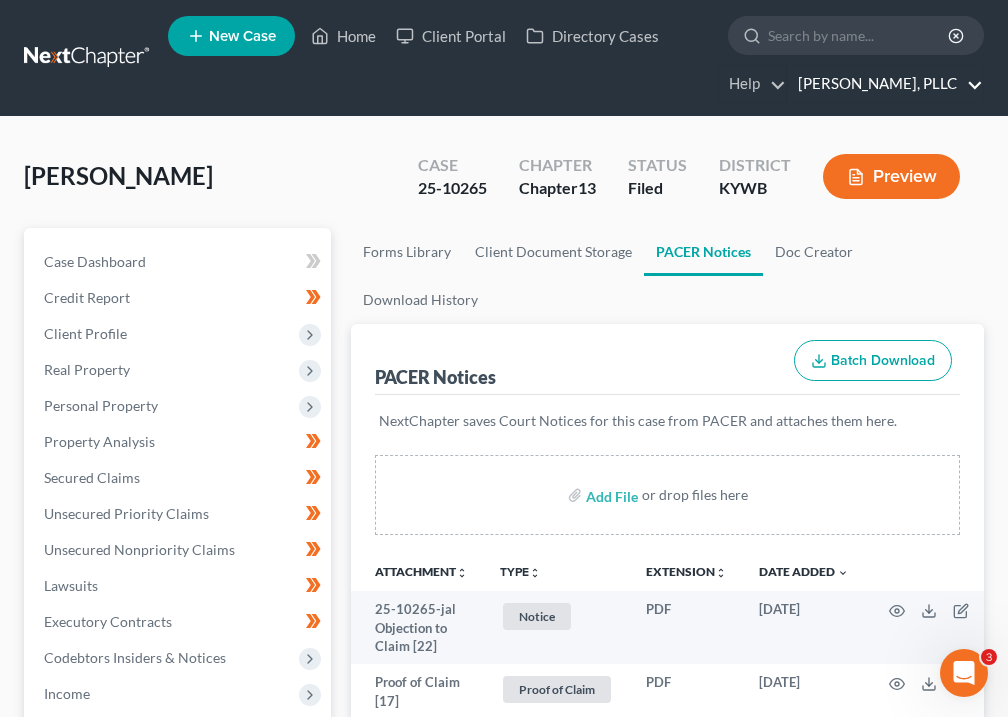 click on "[PERSON_NAME], PLLC" at bounding box center [885, 84] 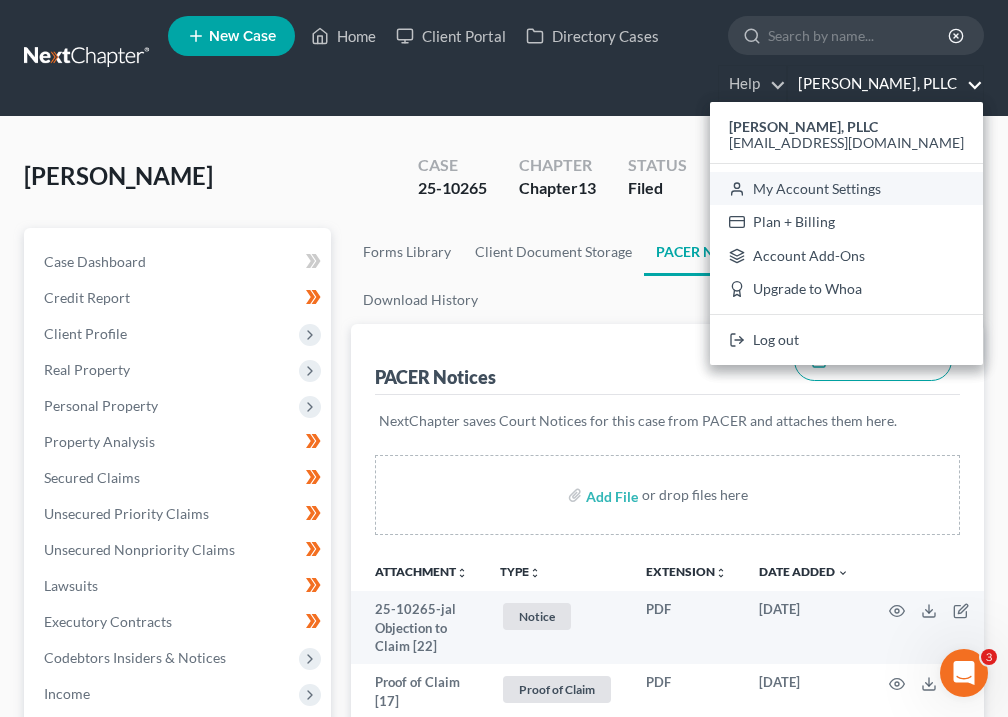 click on "My Account Settings" at bounding box center (846, 189) 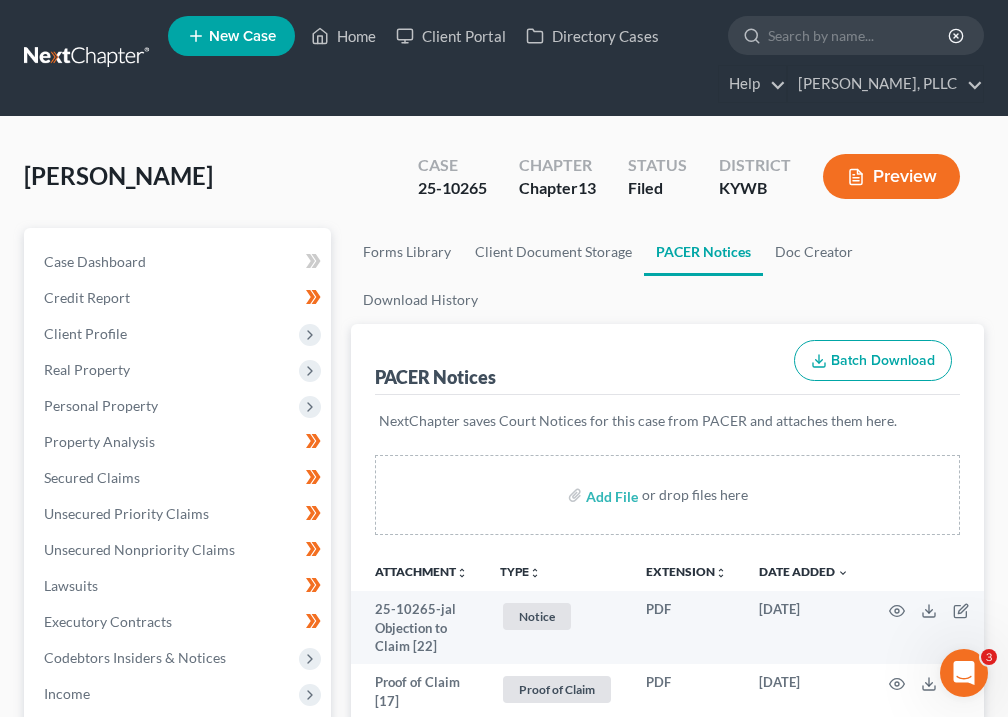 select on "23" 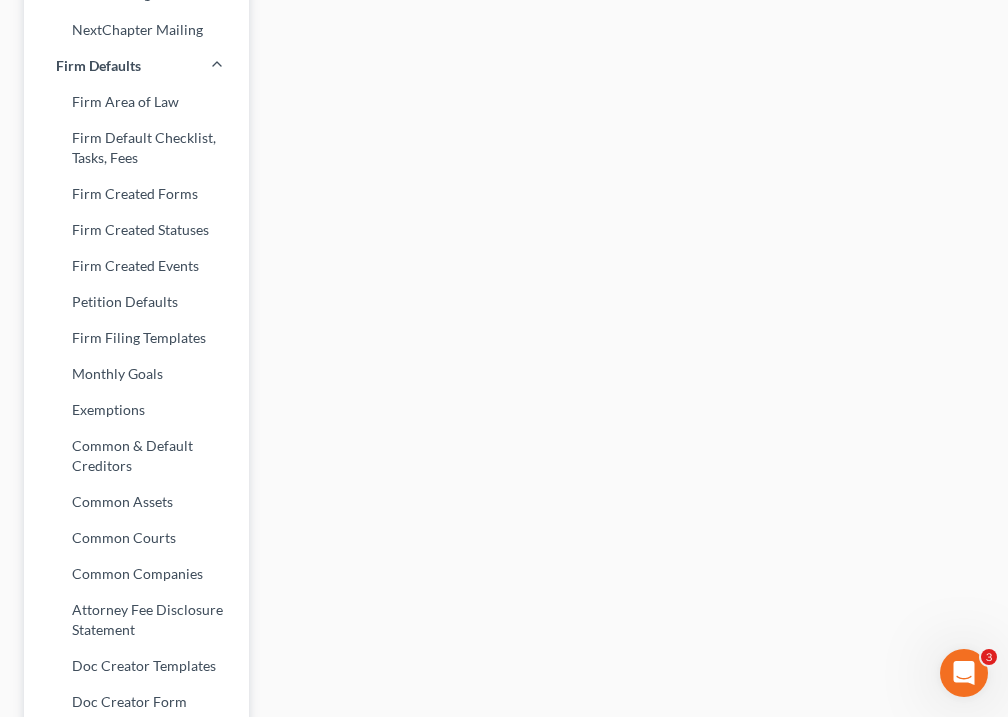 scroll, scrollTop: 1057, scrollLeft: 0, axis: vertical 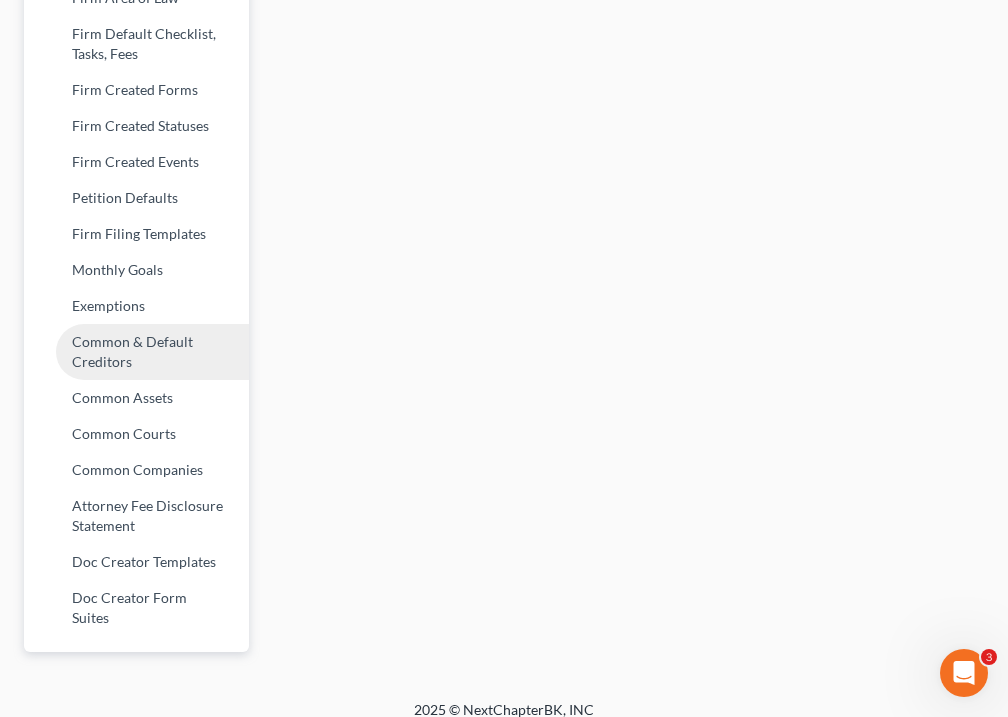 click on "Common & Default Creditors" at bounding box center (136, 352) 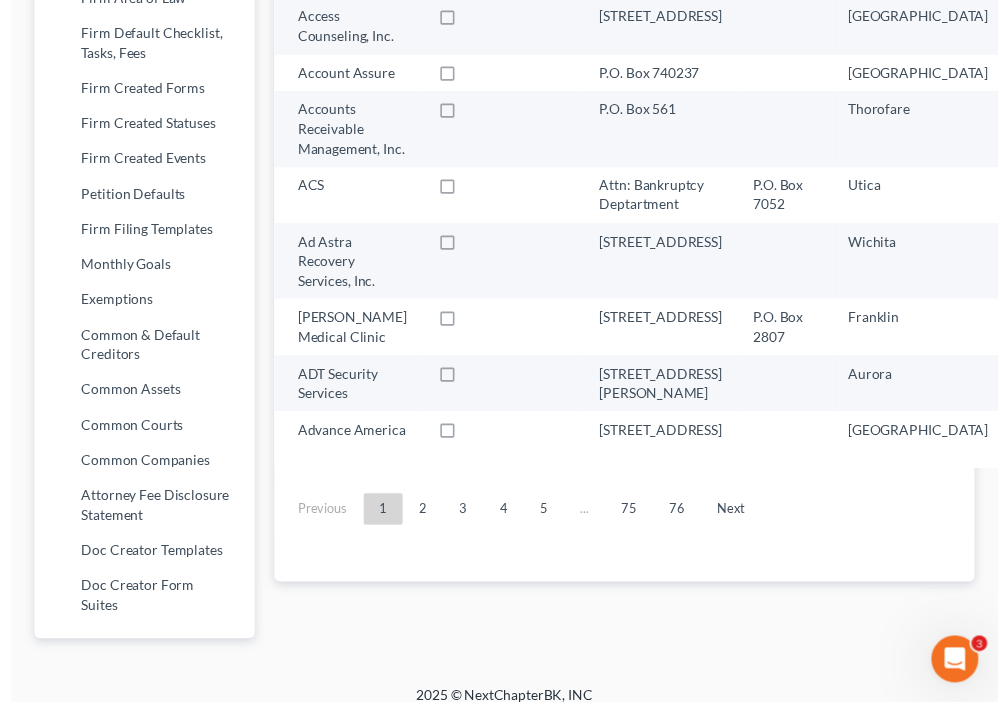 scroll, scrollTop: 0, scrollLeft: 0, axis: both 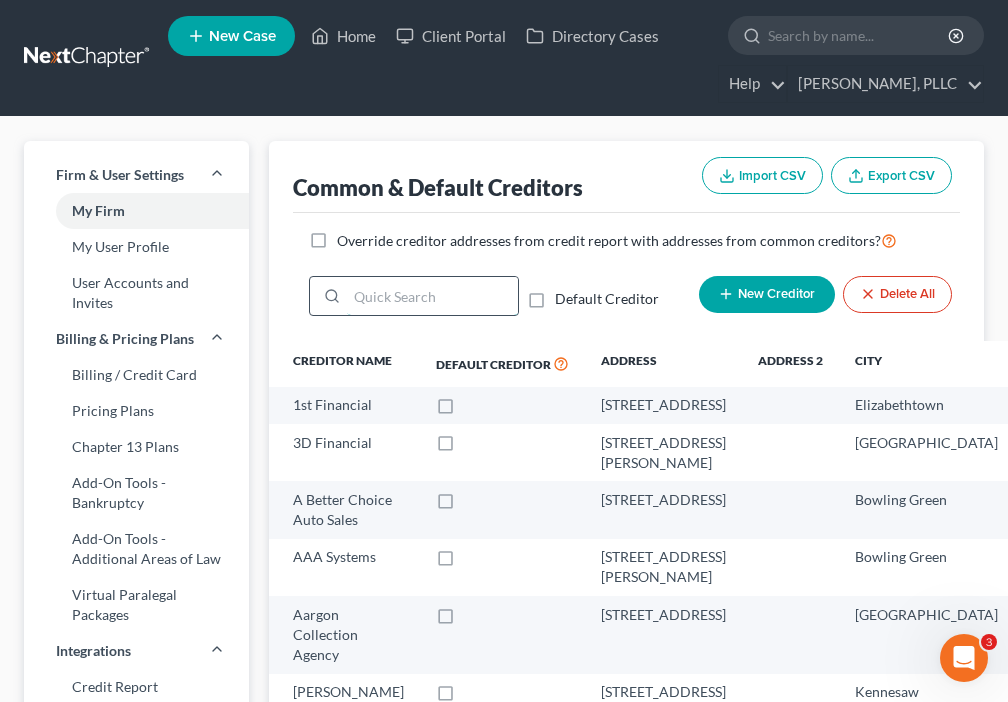 click at bounding box center (432, 296) 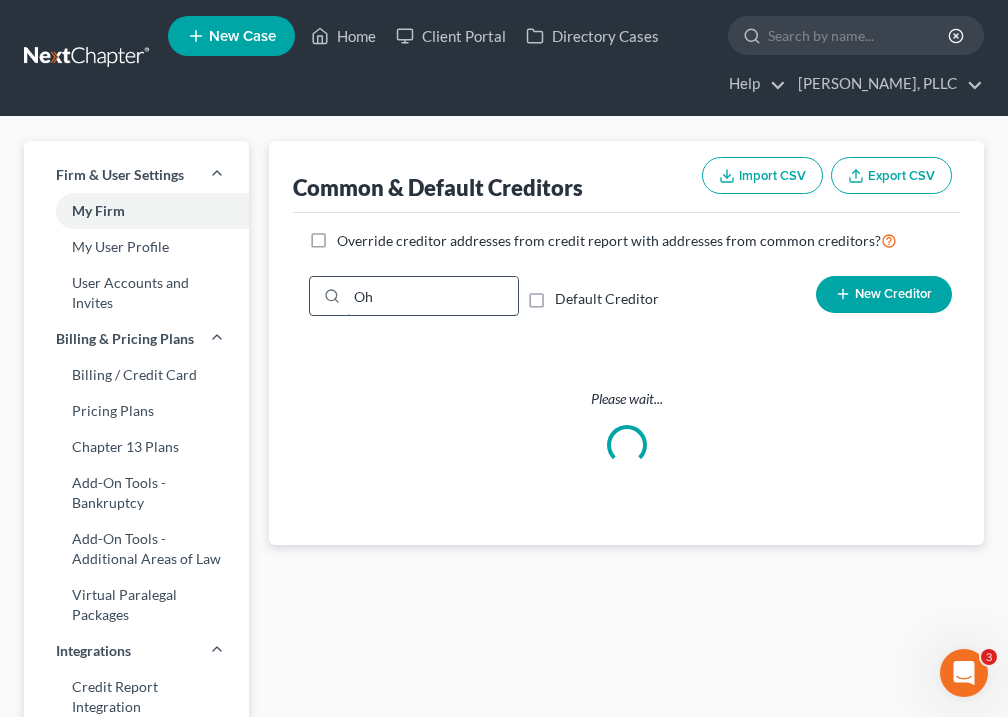 type on "O" 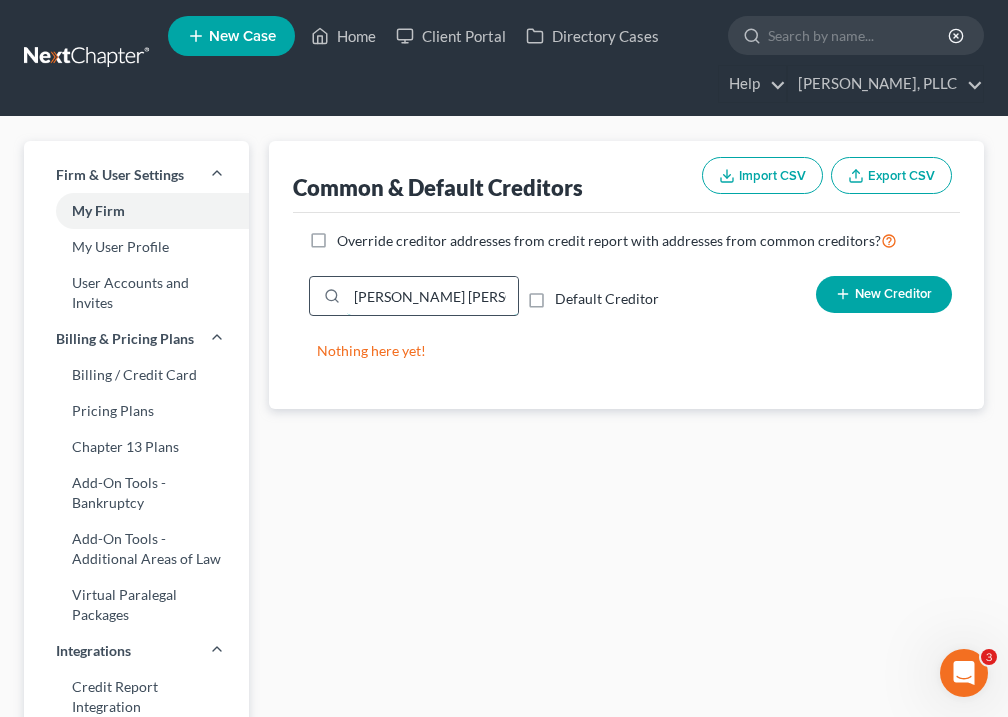 drag, startPoint x: 491, startPoint y: 298, endPoint x: 310, endPoint y: 302, distance: 181.04419 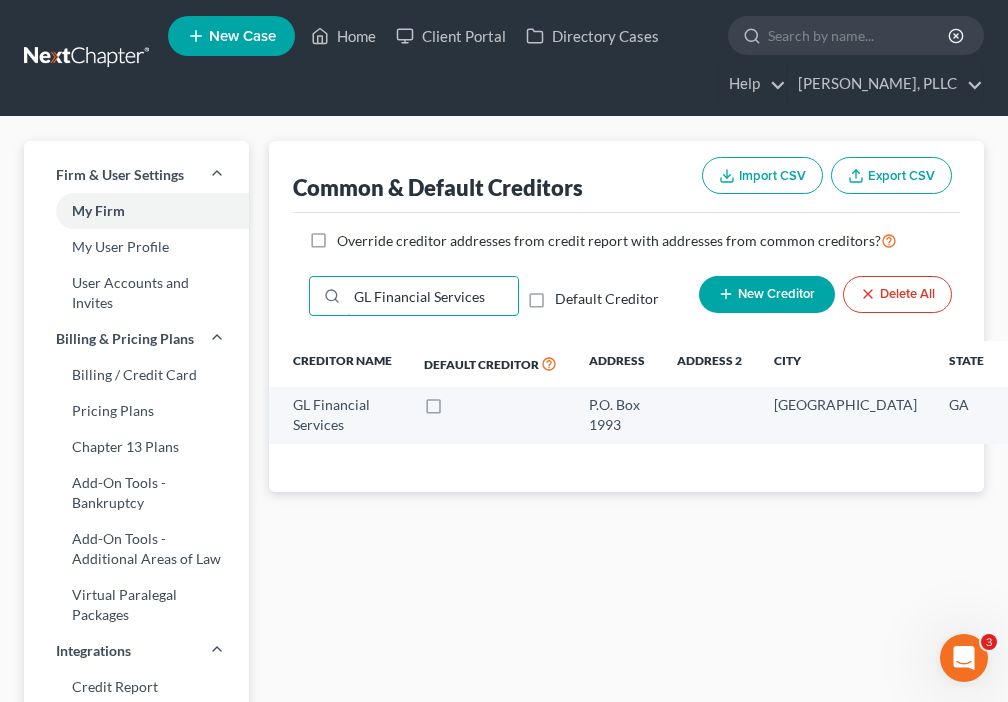 drag, startPoint x: 485, startPoint y: 299, endPoint x: 305, endPoint y: 295, distance: 180.04443 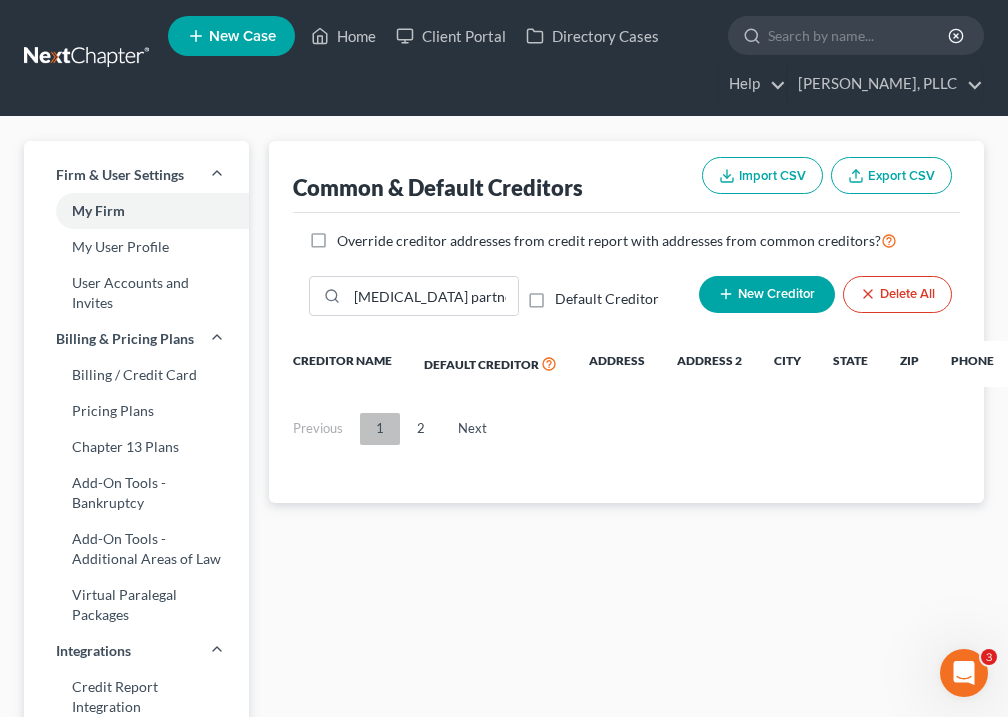 click on "1" at bounding box center (380, 429) 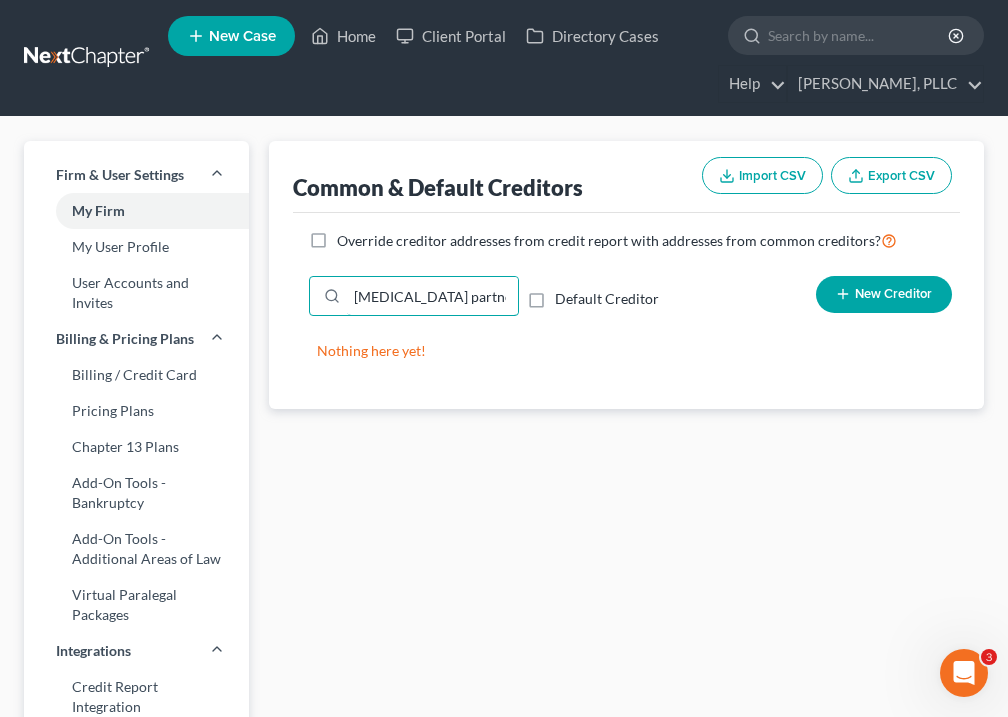 drag, startPoint x: 477, startPoint y: 293, endPoint x: 606, endPoint y: 282, distance: 129.46814 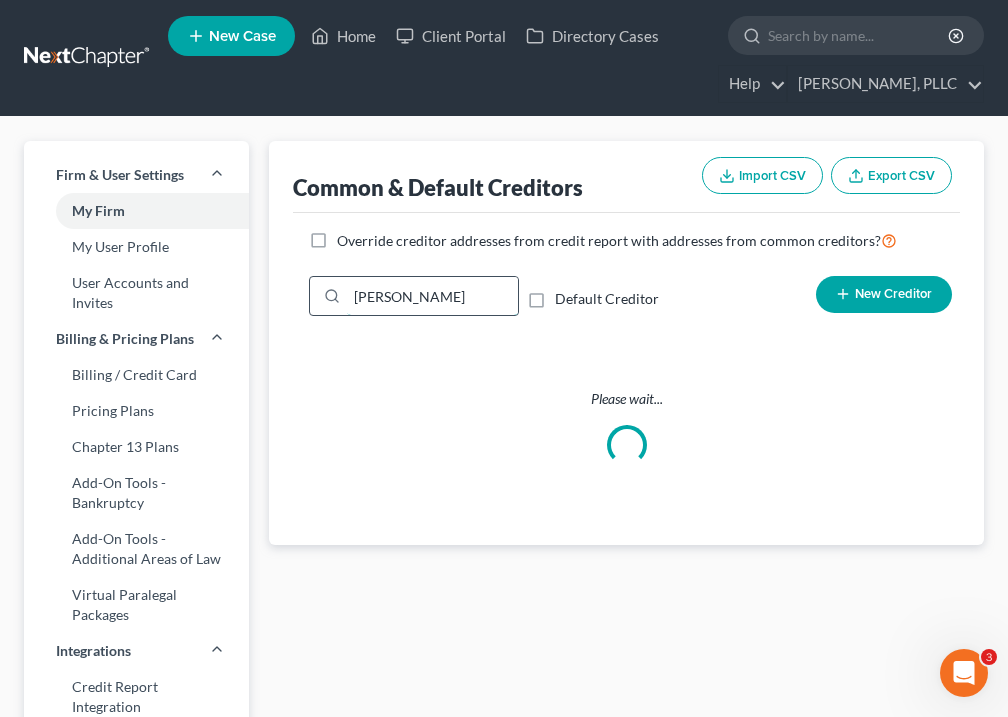 drag, startPoint x: 931, startPoint y: 220, endPoint x: 354, endPoint y: 294, distance: 581.7259 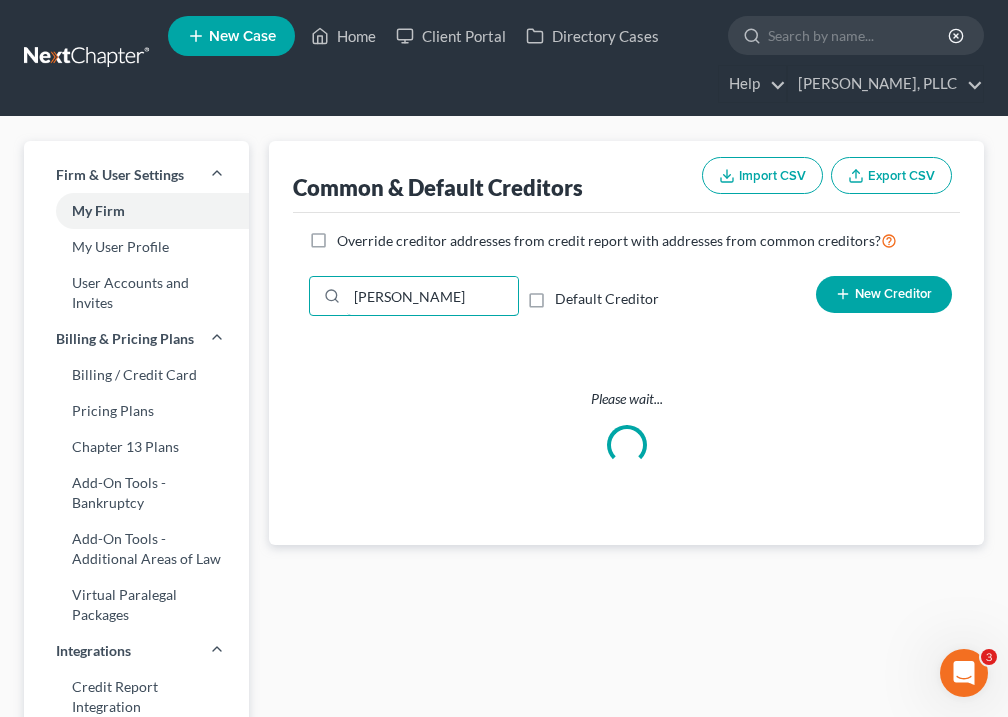 drag, startPoint x: 448, startPoint y: 299, endPoint x: 306, endPoint y: 307, distance: 142.22517 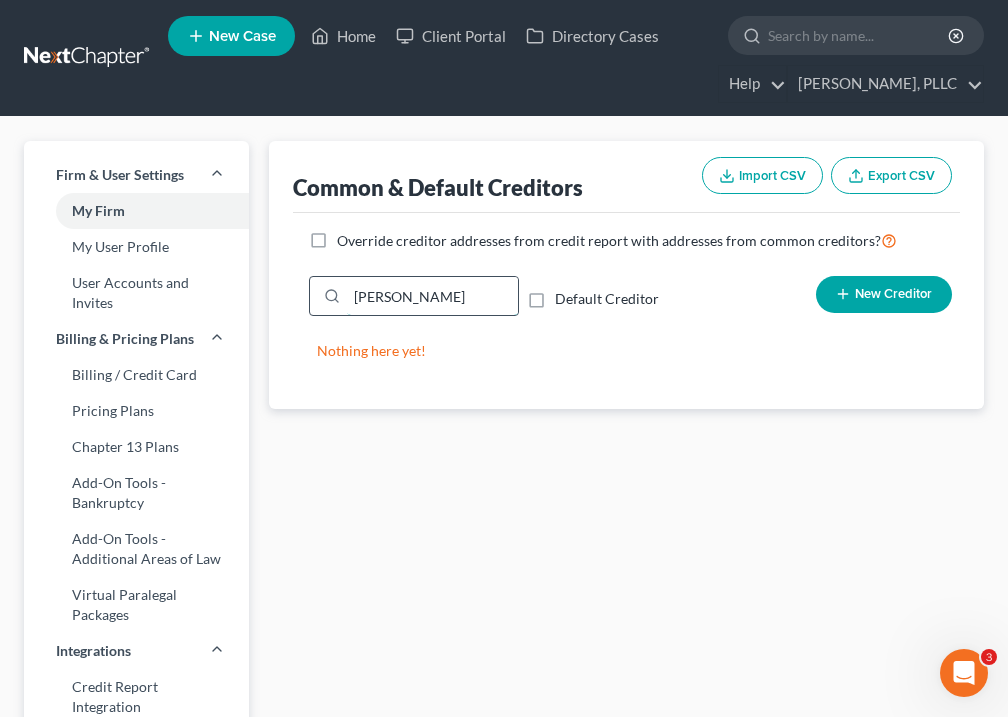 drag, startPoint x: 461, startPoint y: 304, endPoint x: 336, endPoint y: 298, distance: 125.14392 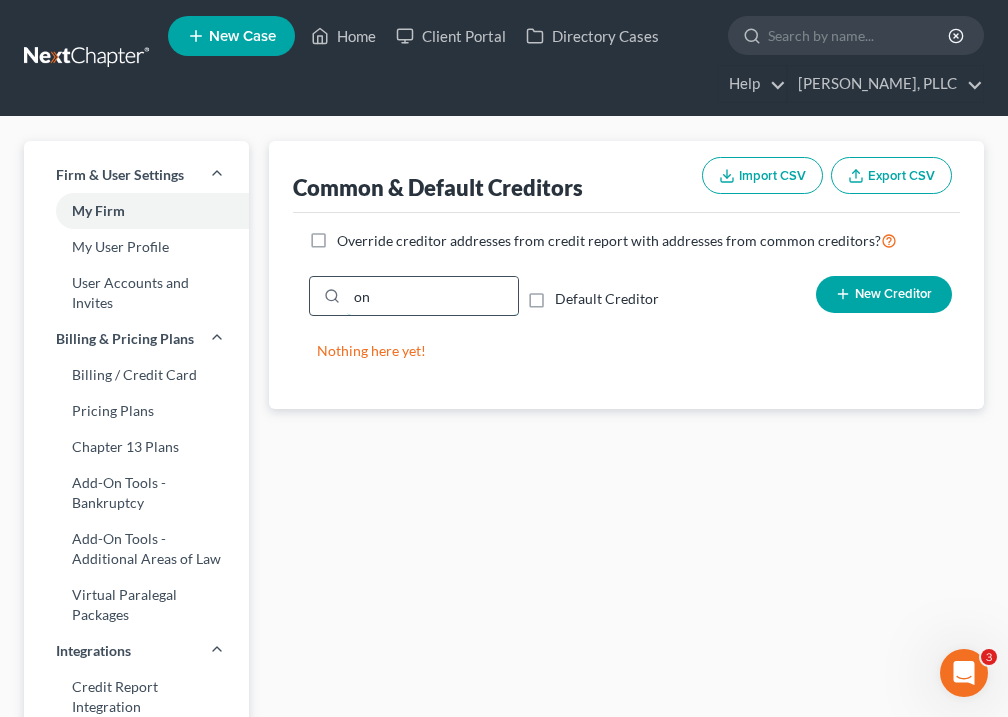type on "o" 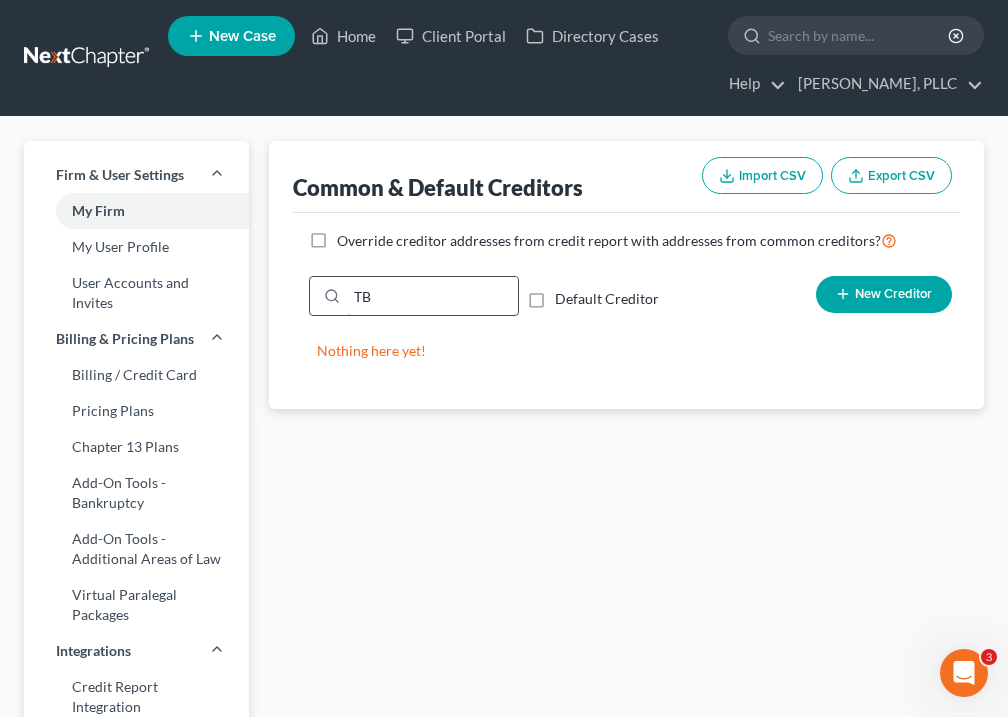 type on "T" 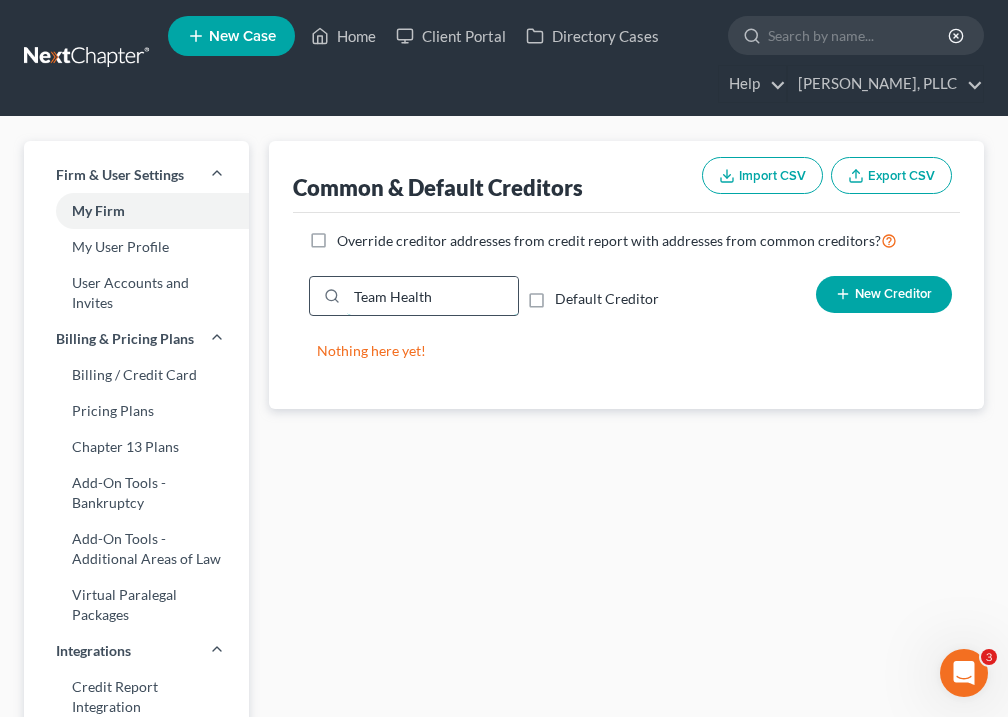 drag, startPoint x: 438, startPoint y: 302, endPoint x: 316, endPoint y: 301, distance: 122.0041 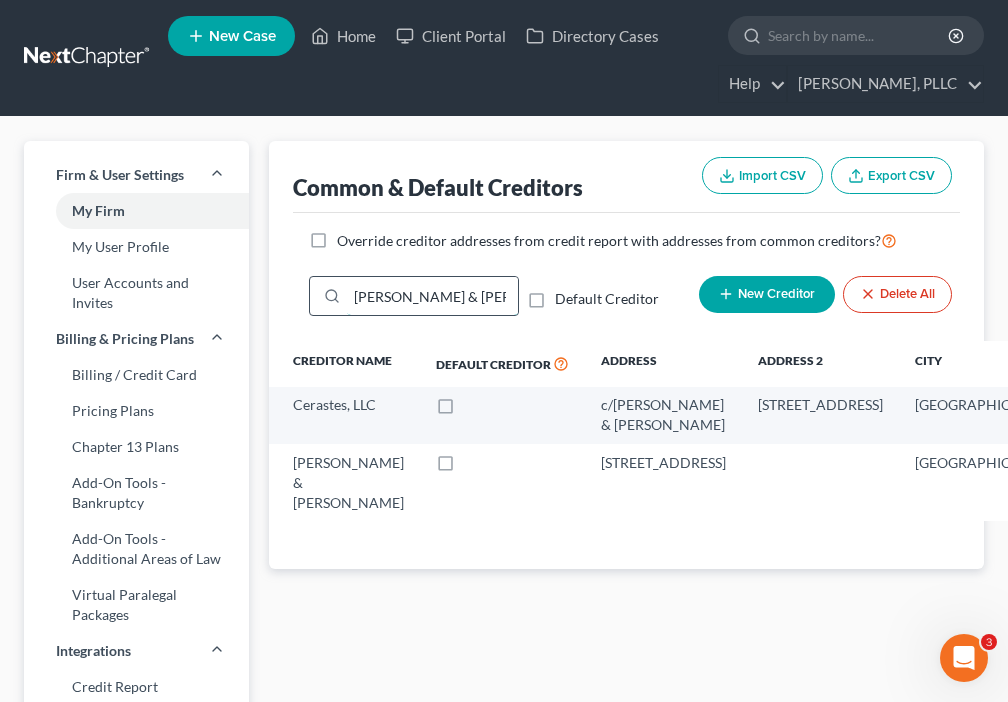 drag, startPoint x: 468, startPoint y: 294, endPoint x: 336, endPoint y: 303, distance: 132.30646 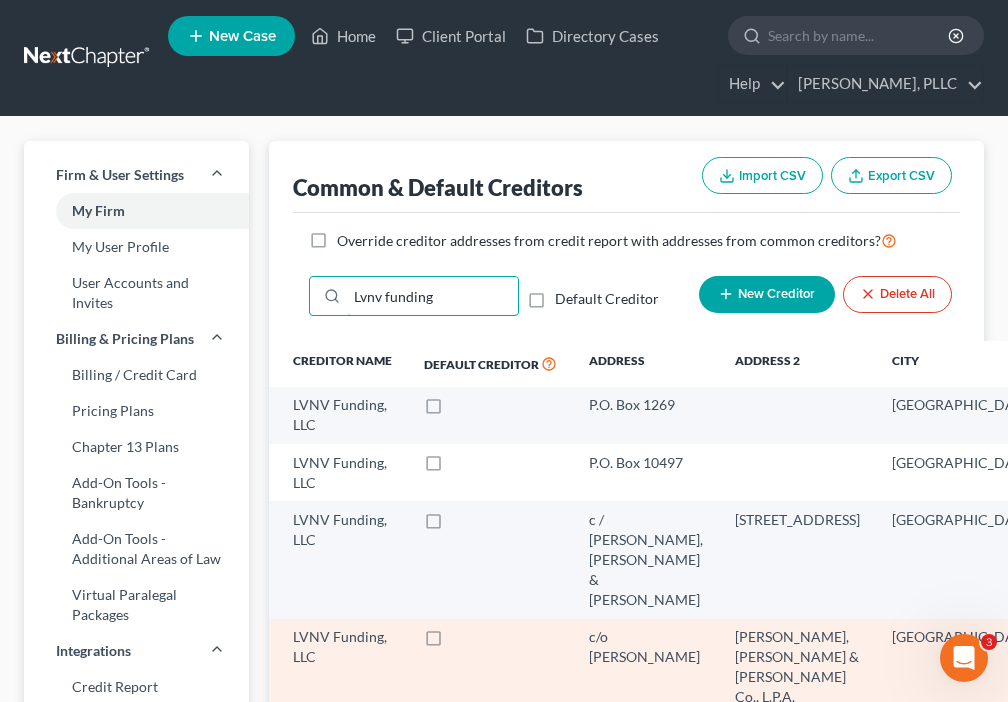 type on "Lvnv funding" 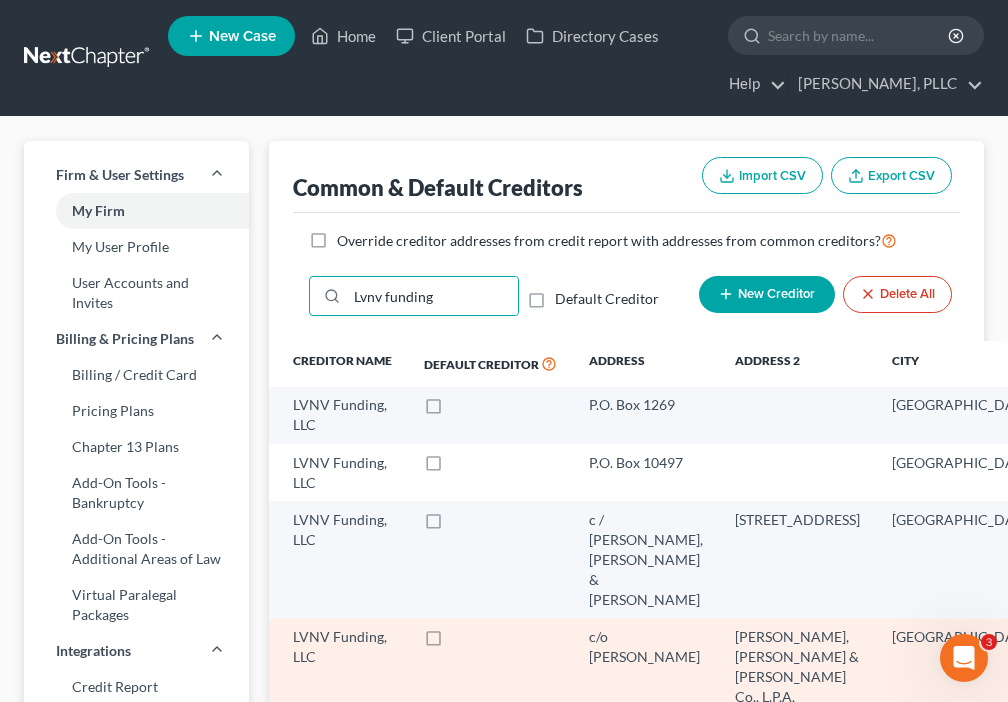 click on "c/o [PERSON_NAME]" at bounding box center [646, 647] 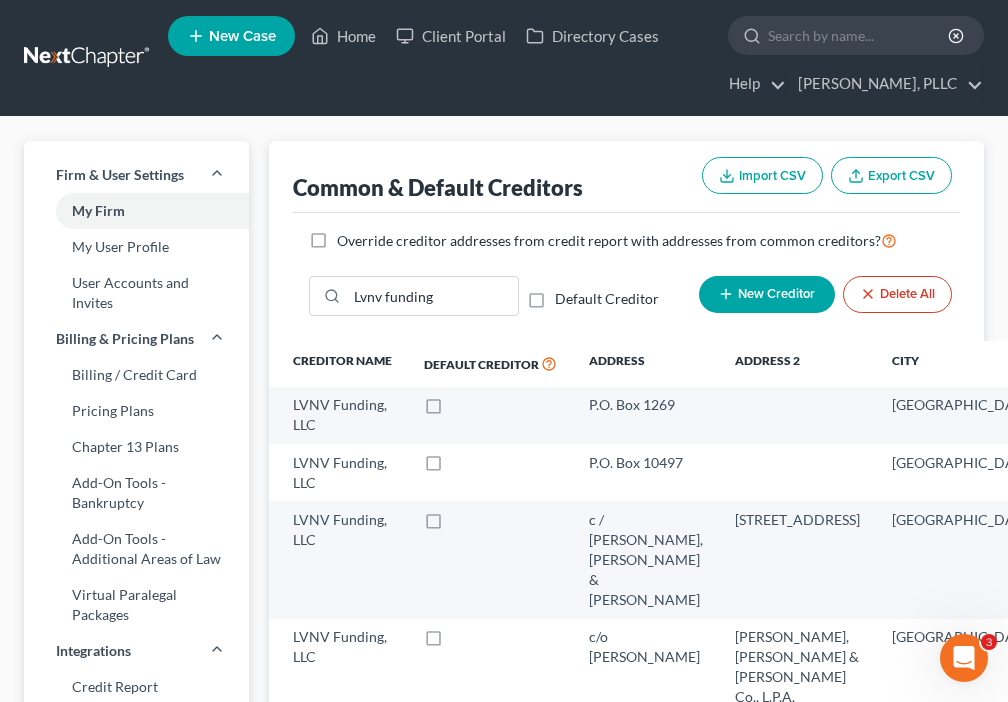 scroll, scrollTop: 530, scrollLeft: 0, axis: vertical 